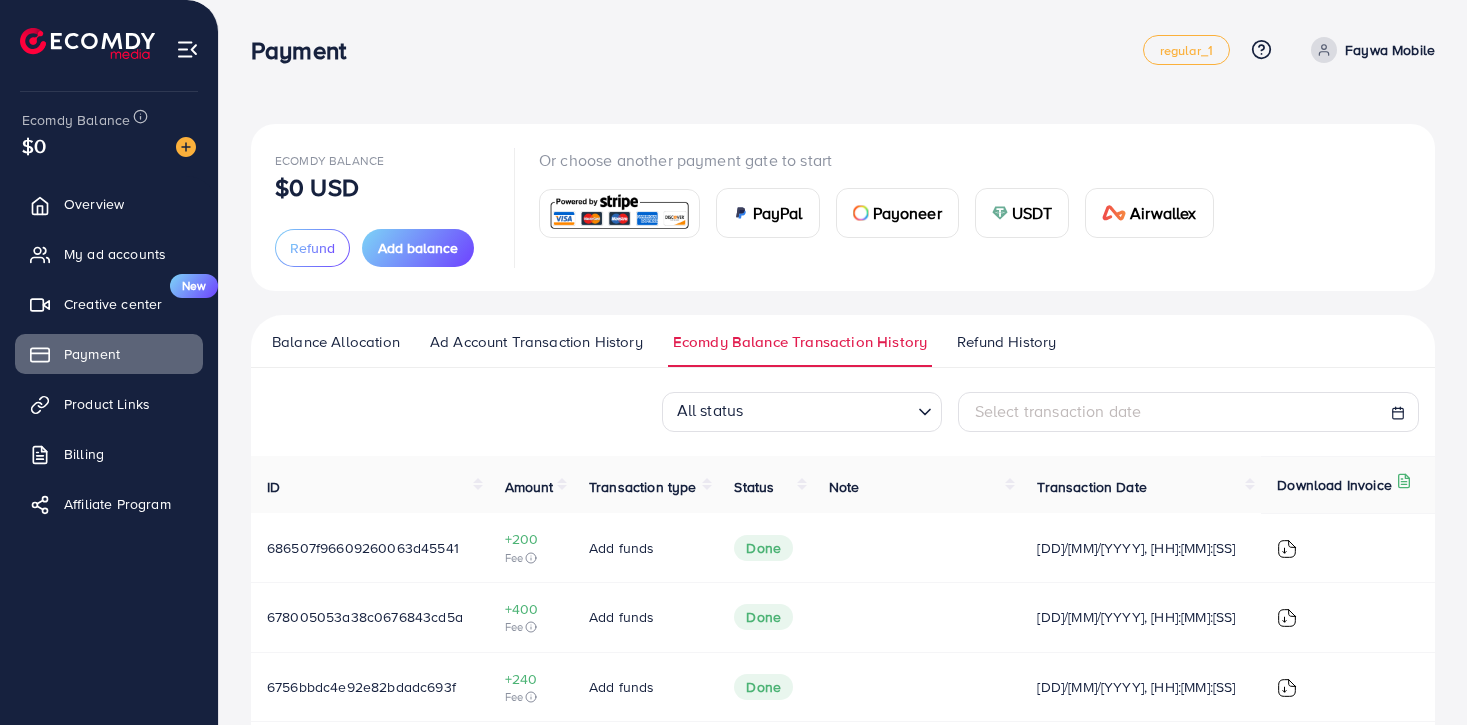 scroll, scrollTop: 0, scrollLeft: 0, axis: both 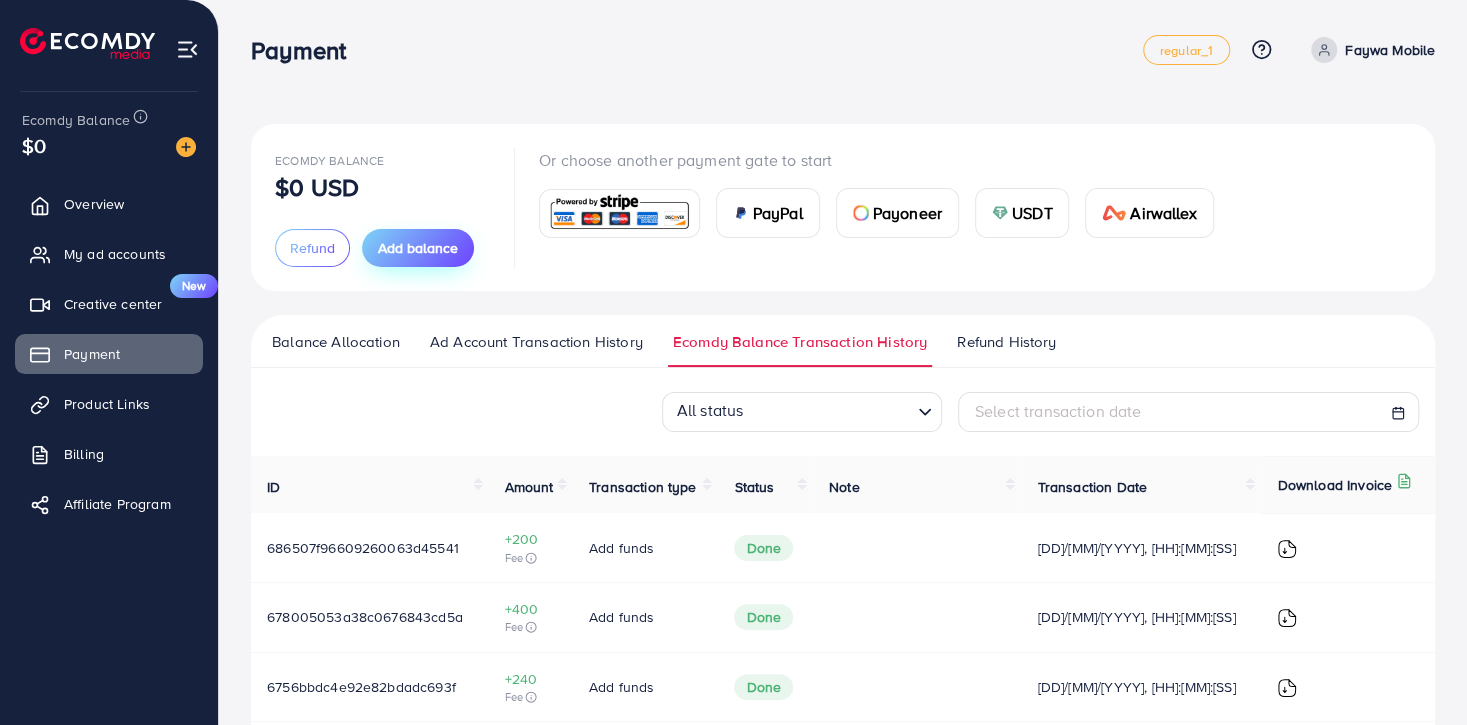click on "Add balance" at bounding box center (418, 248) 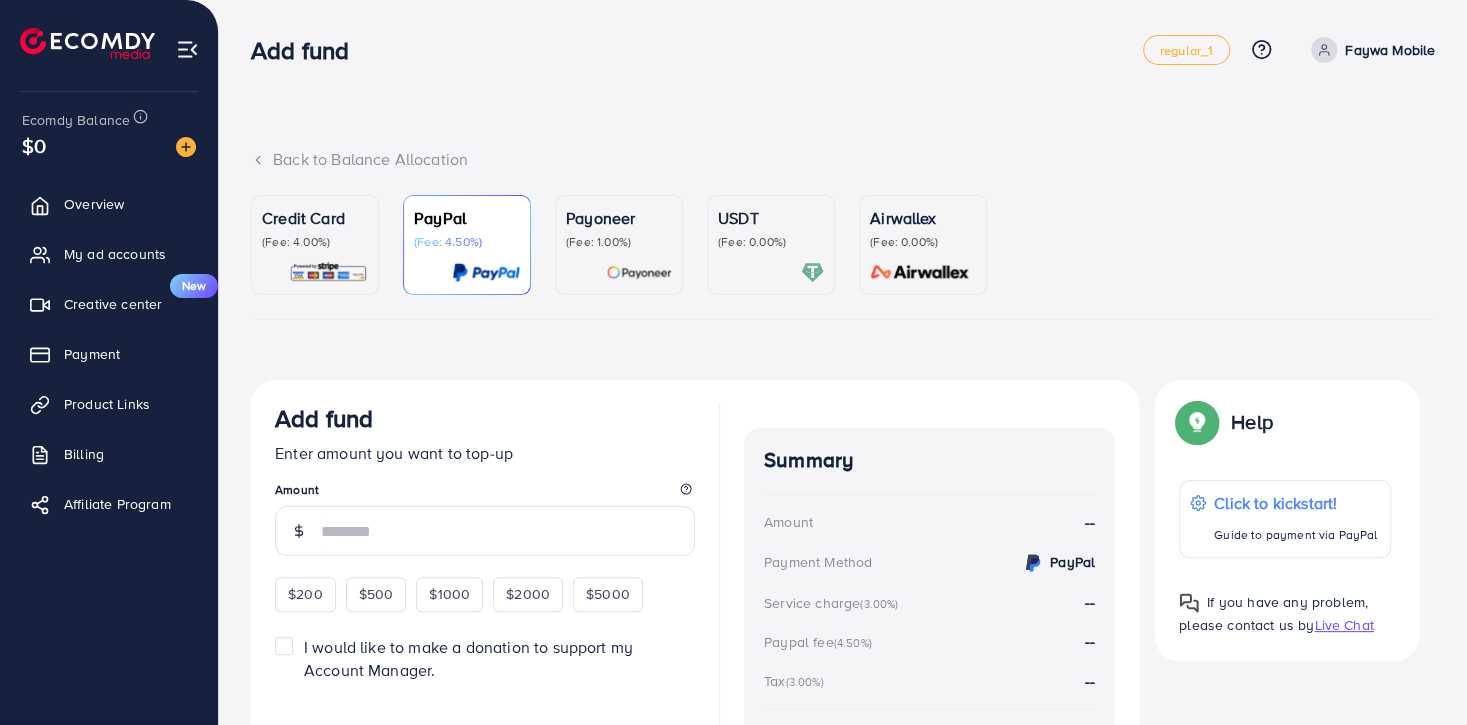click on "(Fee: 4.00%)" at bounding box center [315, 242] 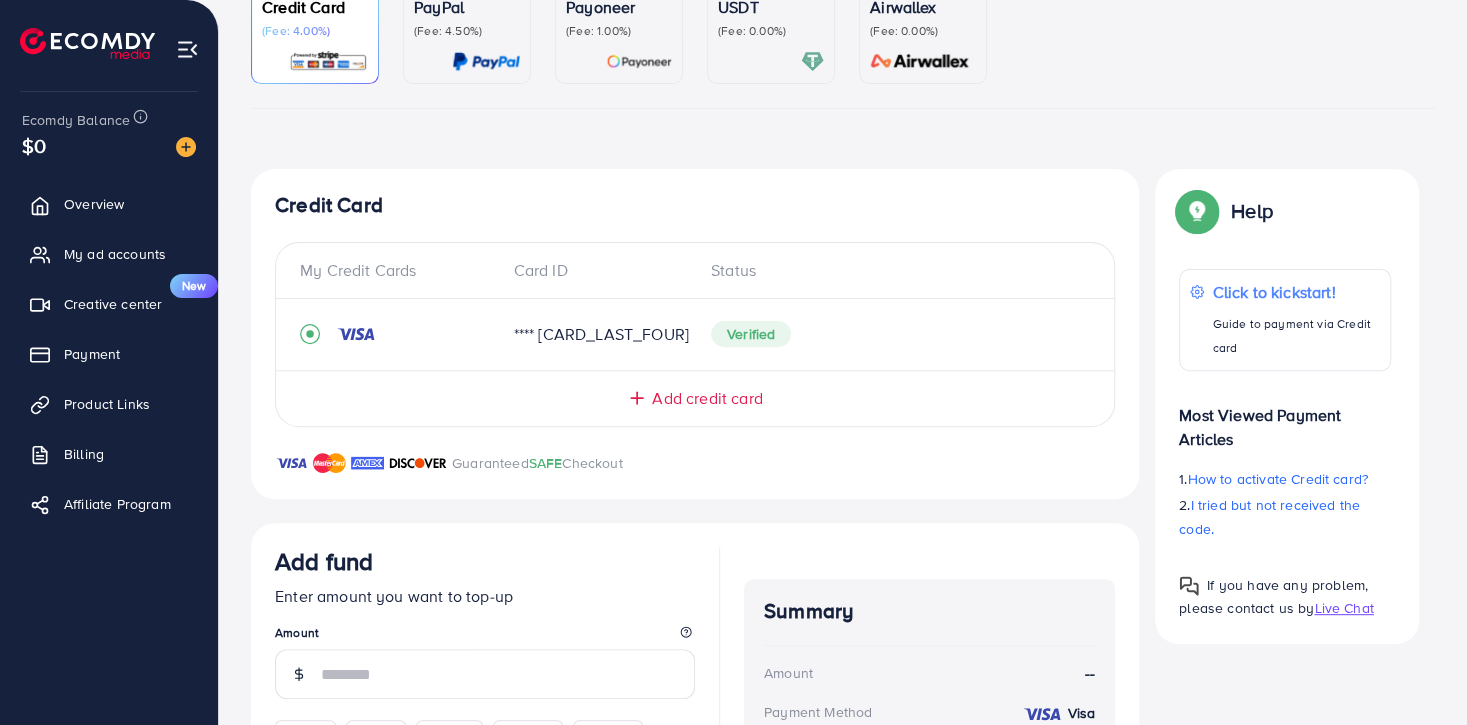 scroll, scrollTop: 400, scrollLeft: 0, axis: vertical 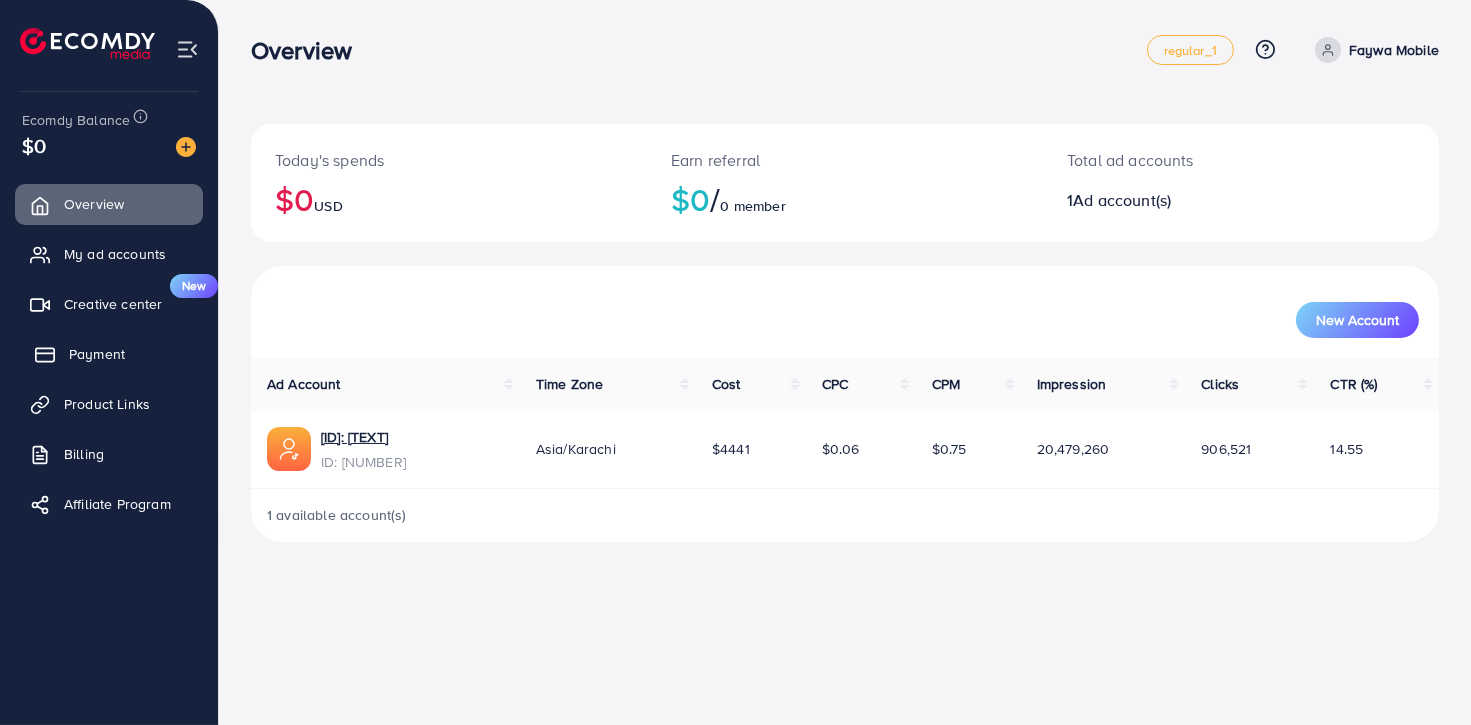 click on "Payment" at bounding box center (97, 354) 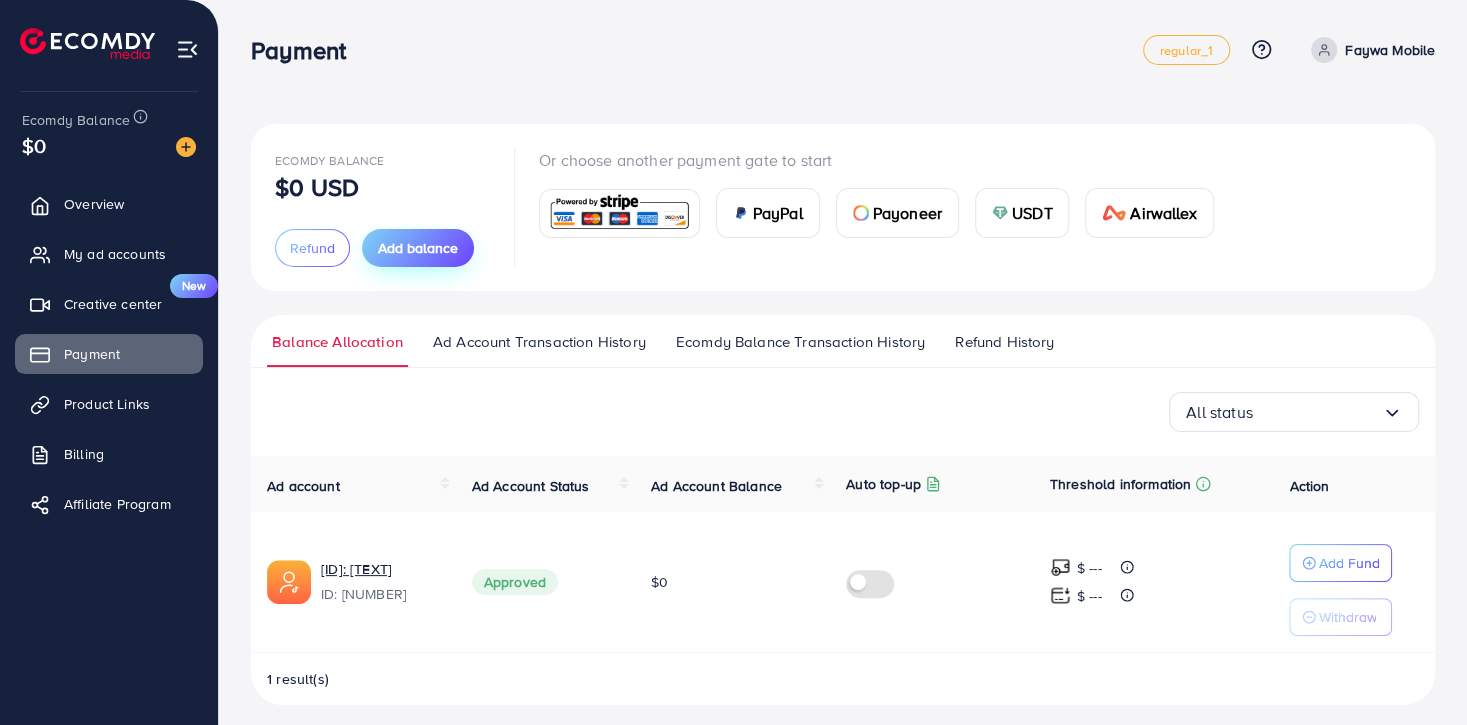 click on "Add balance" at bounding box center (418, 248) 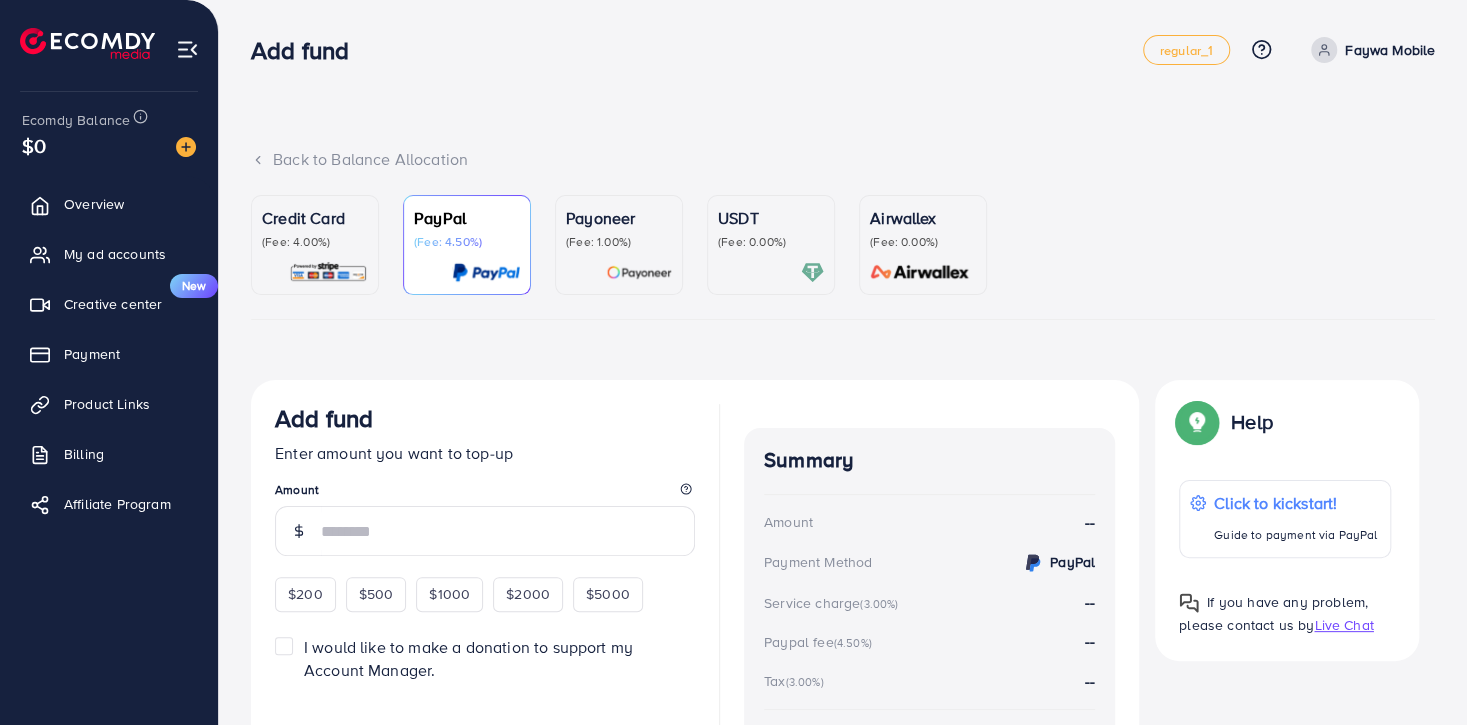 drag, startPoint x: 302, startPoint y: 274, endPoint x: 332, endPoint y: 277, distance: 30.149628 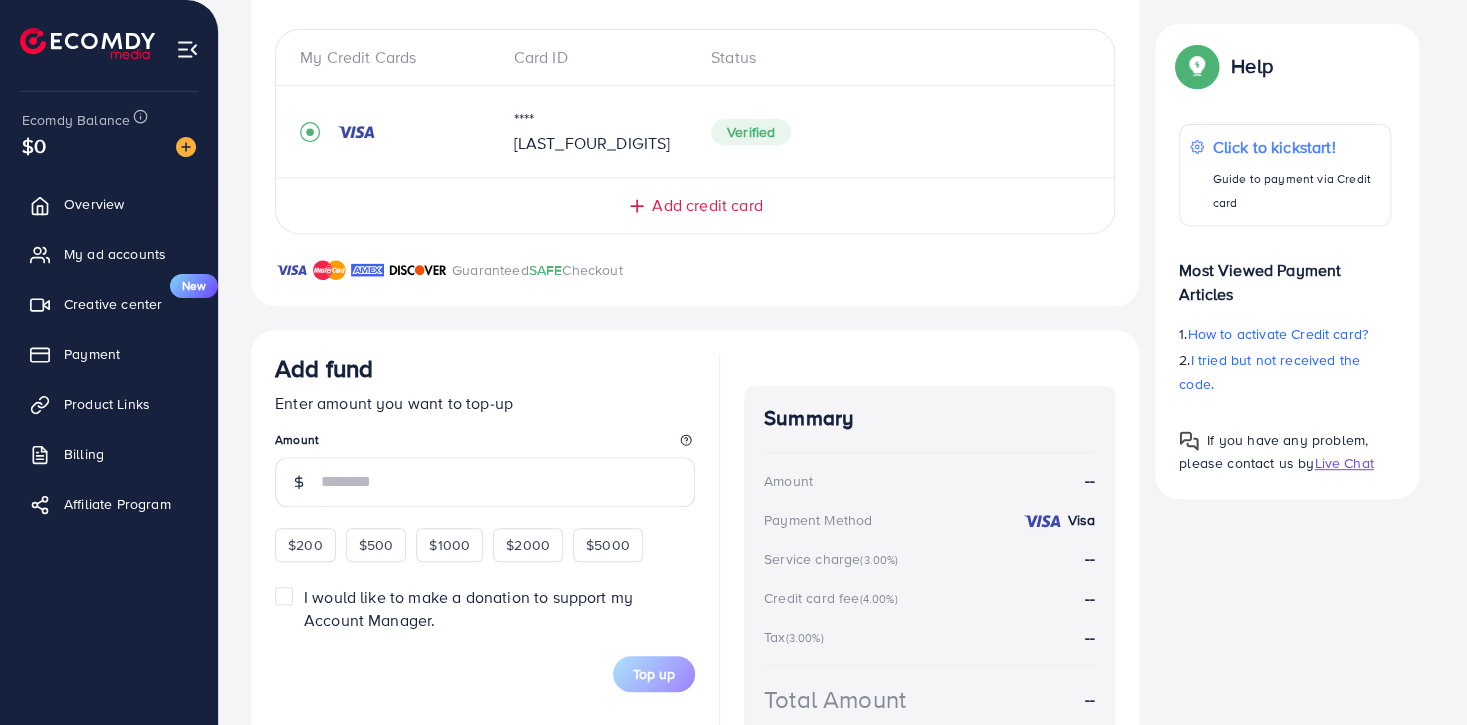 scroll, scrollTop: 518, scrollLeft: 0, axis: vertical 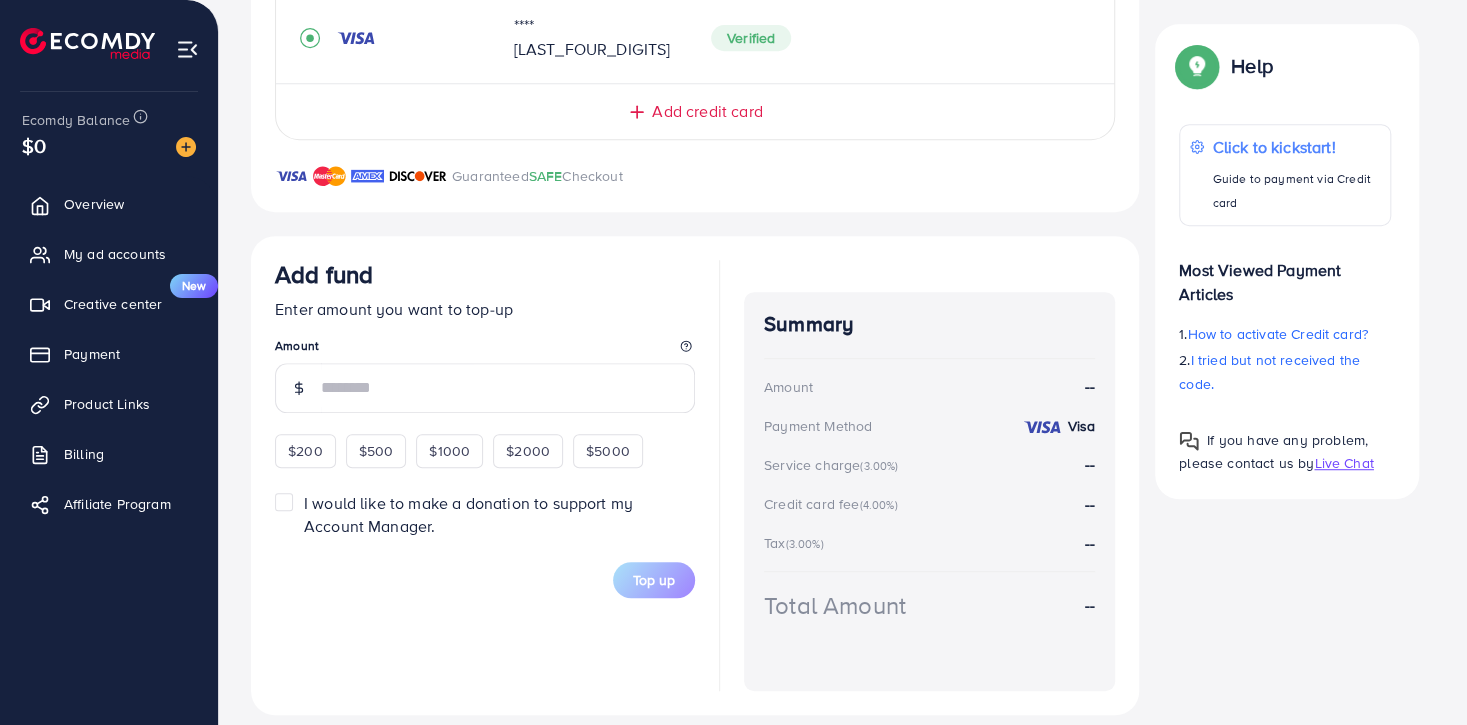 drag, startPoint x: 313, startPoint y: 429, endPoint x: 333, endPoint y: 435, distance: 20.880613 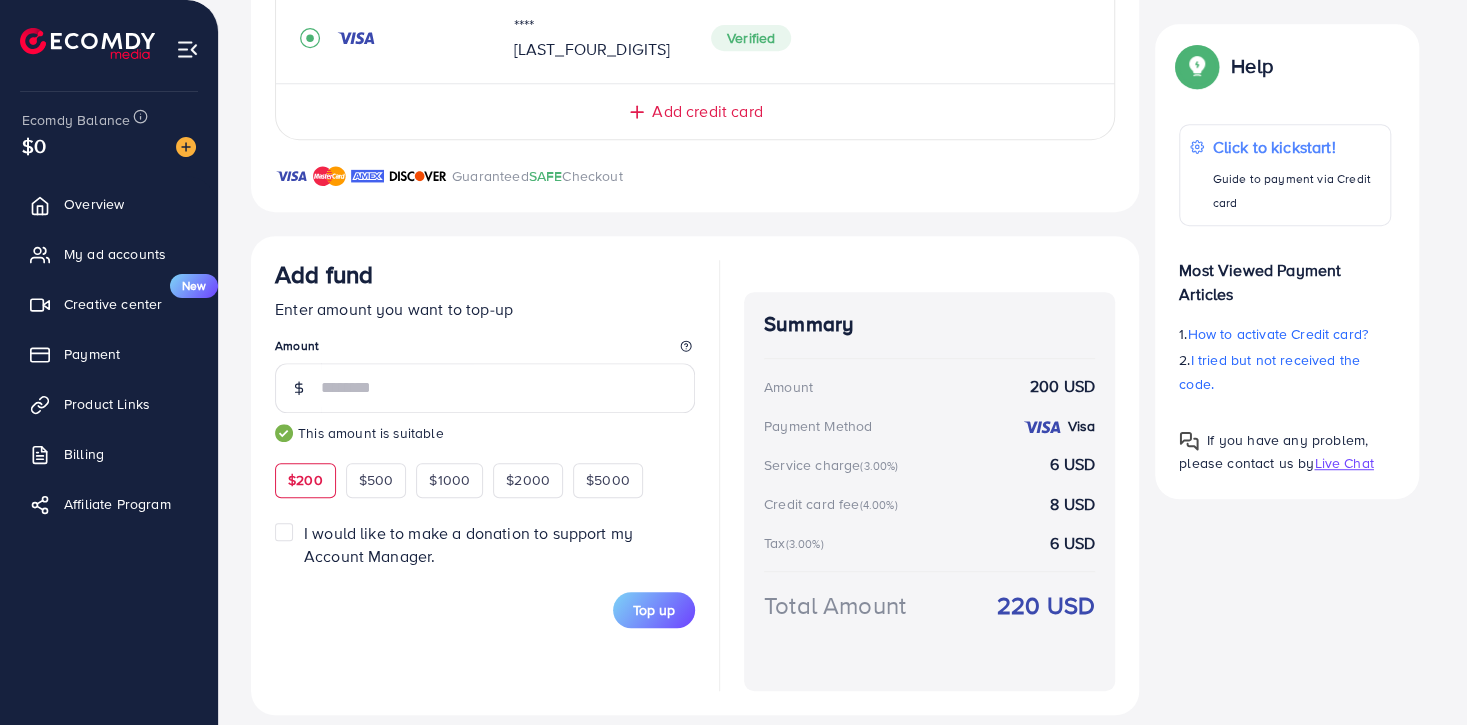 click on "I would like to make a donation to support my Account Manager." at bounding box center [499, 545] 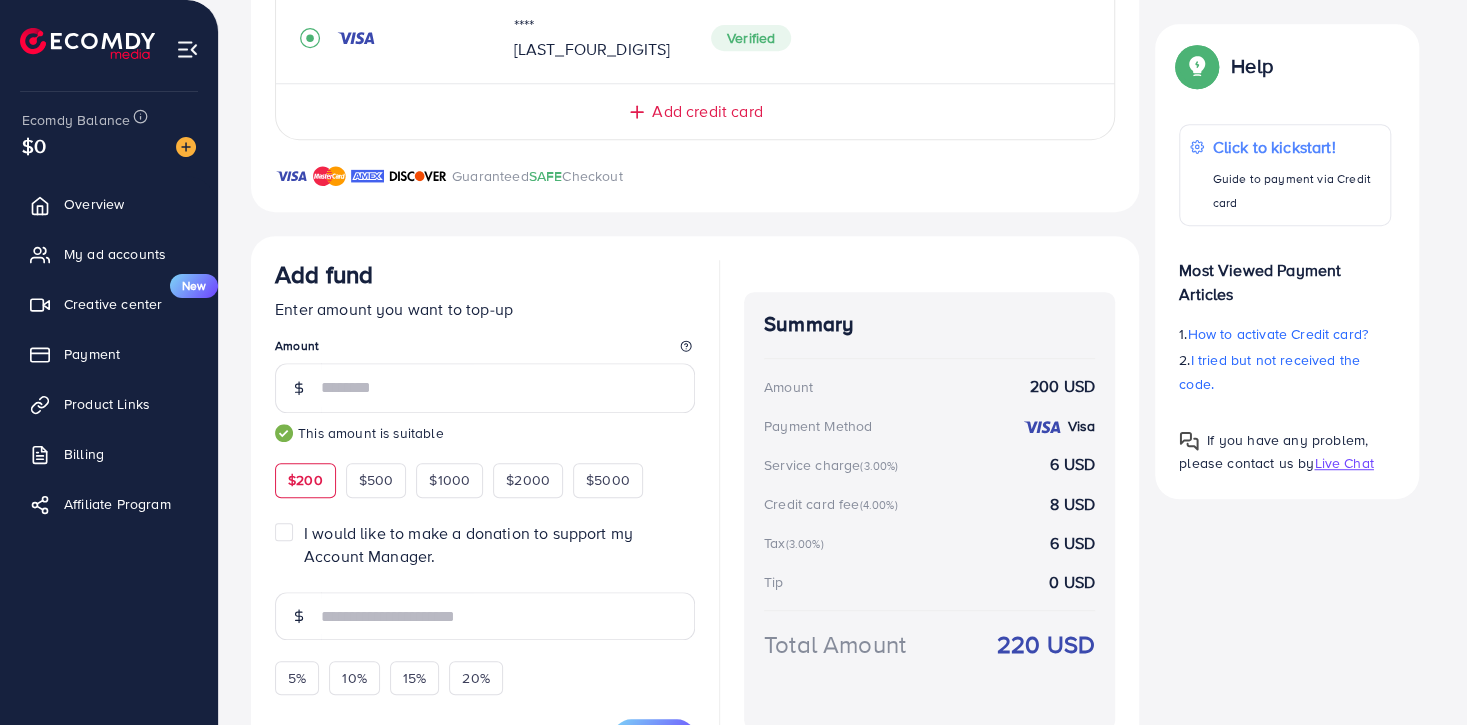 click on "I would like to make a donation to support my Account Manager." at bounding box center [499, 545] 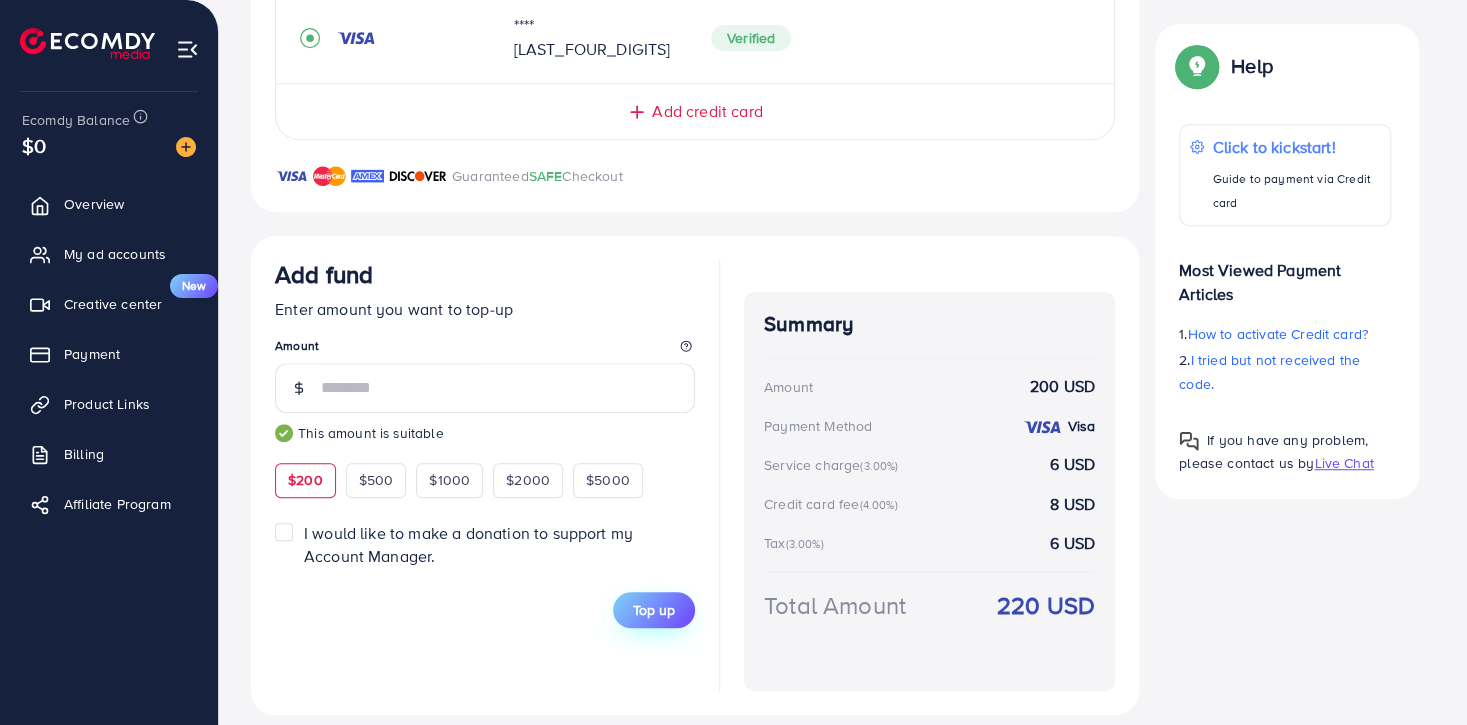 click on "Top up" at bounding box center [654, 610] 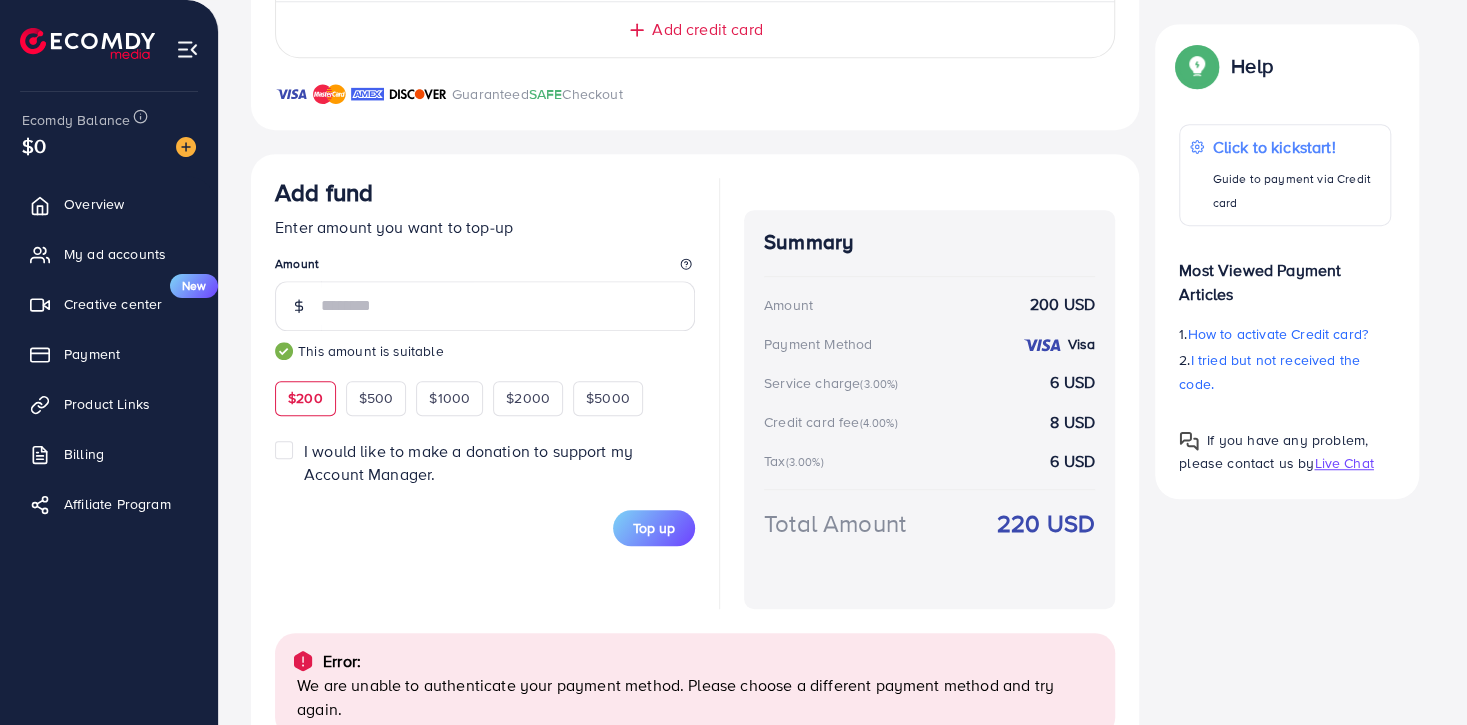 scroll, scrollTop: 646, scrollLeft: 0, axis: vertical 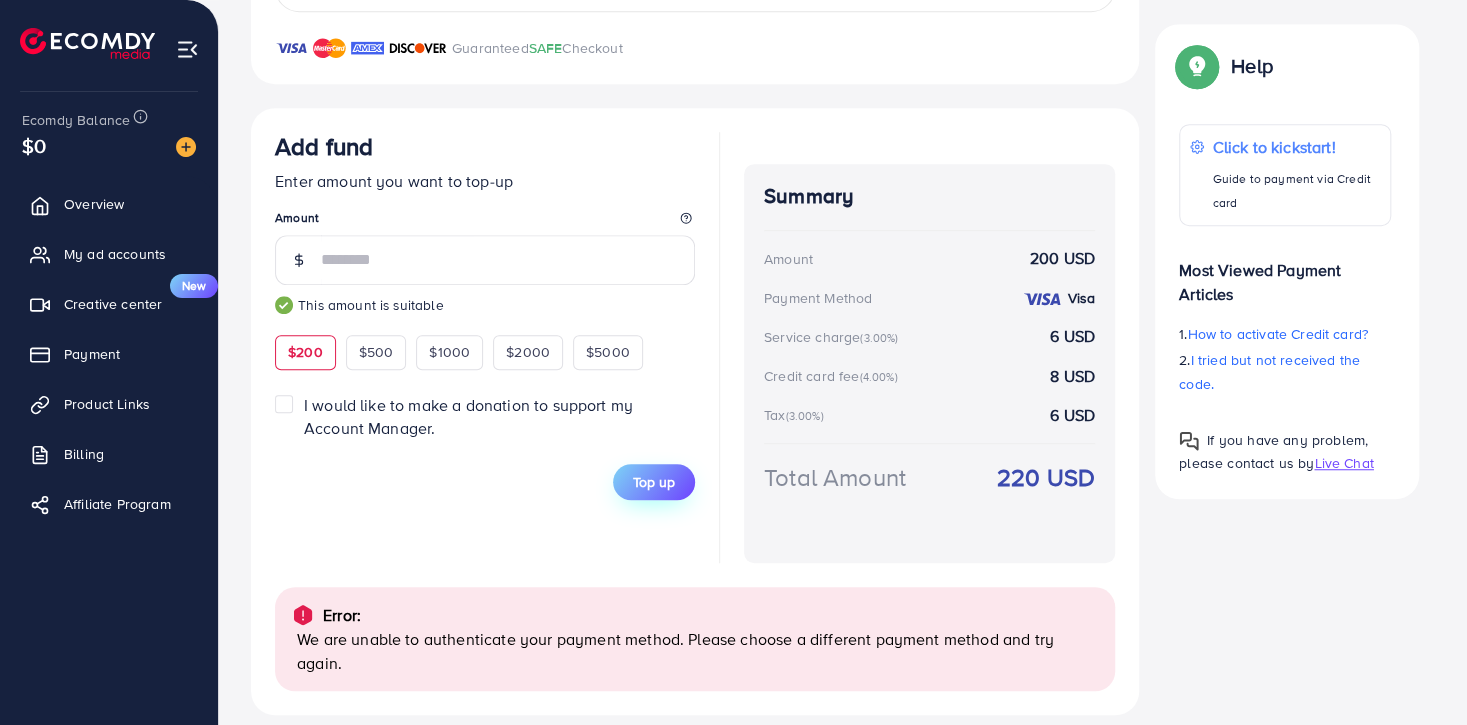 click on "Top up" at bounding box center [654, 482] 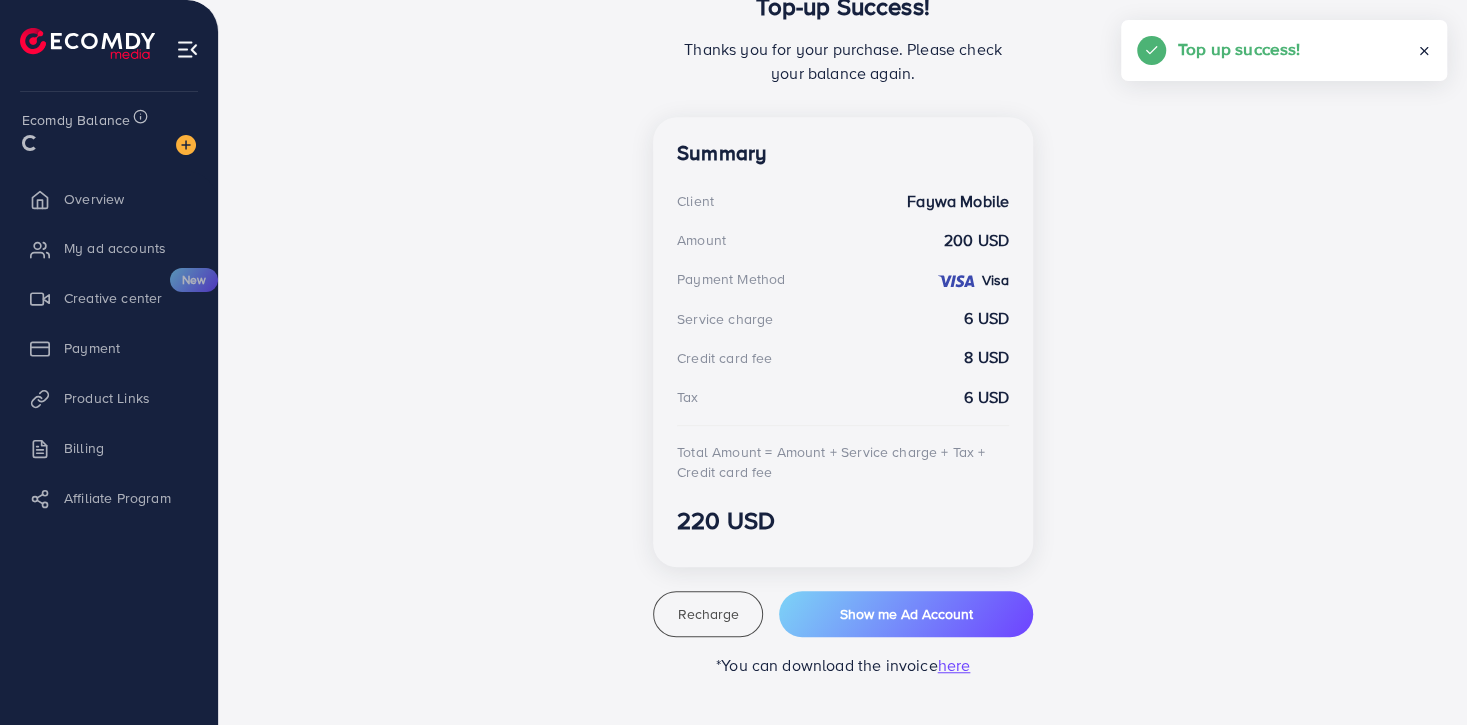 scroll, scrollTop: 464, scrollLeft: 0, axis: vertical 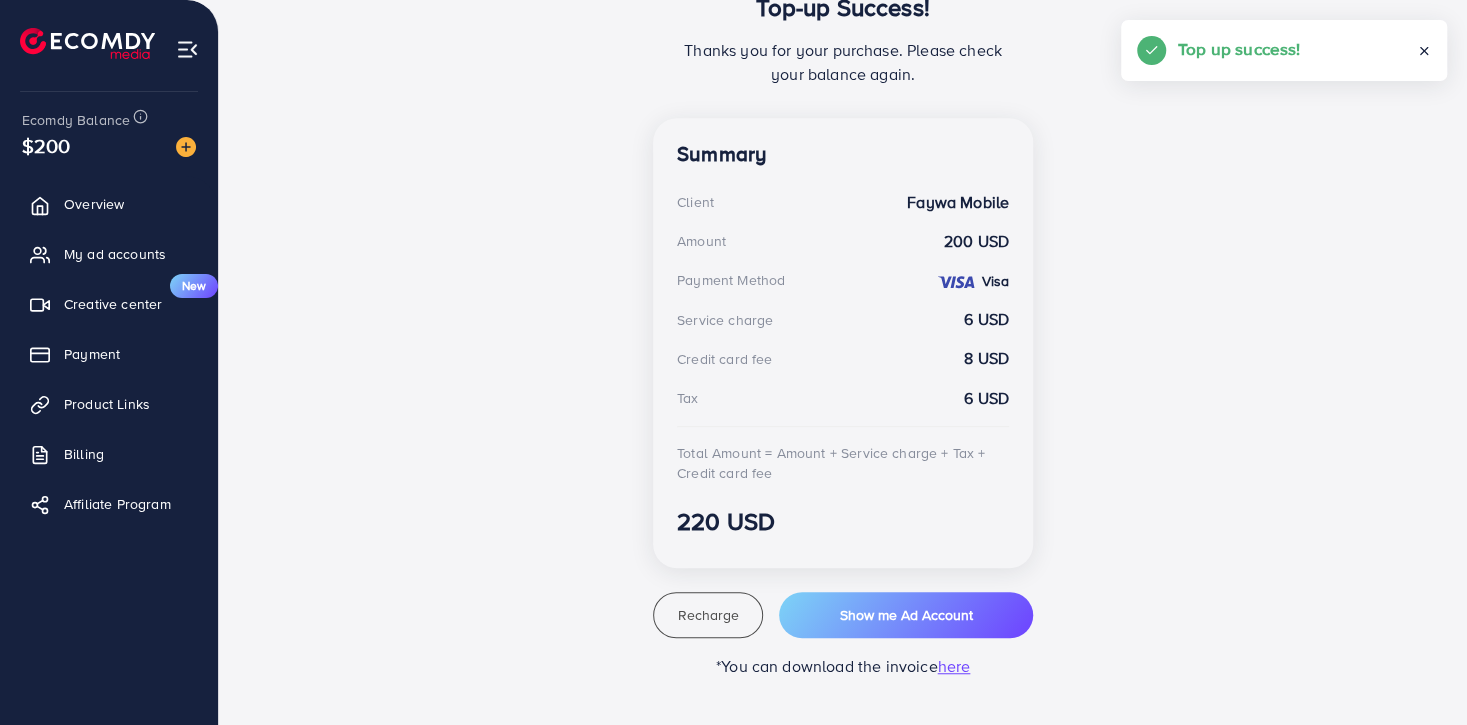 click on "here" at bounding box center [954, 666] 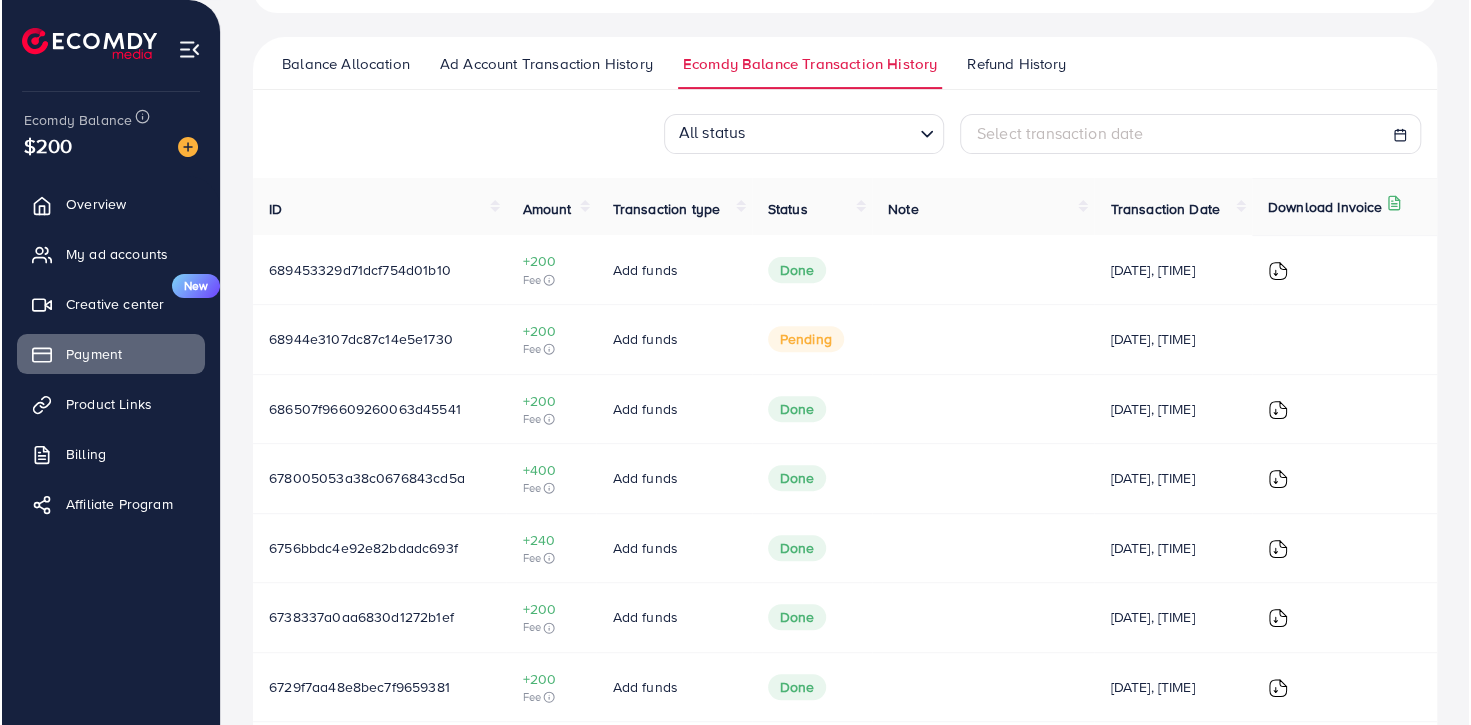 scroll, scrollTop: 133, scrollLeft: 0, axis: vertical 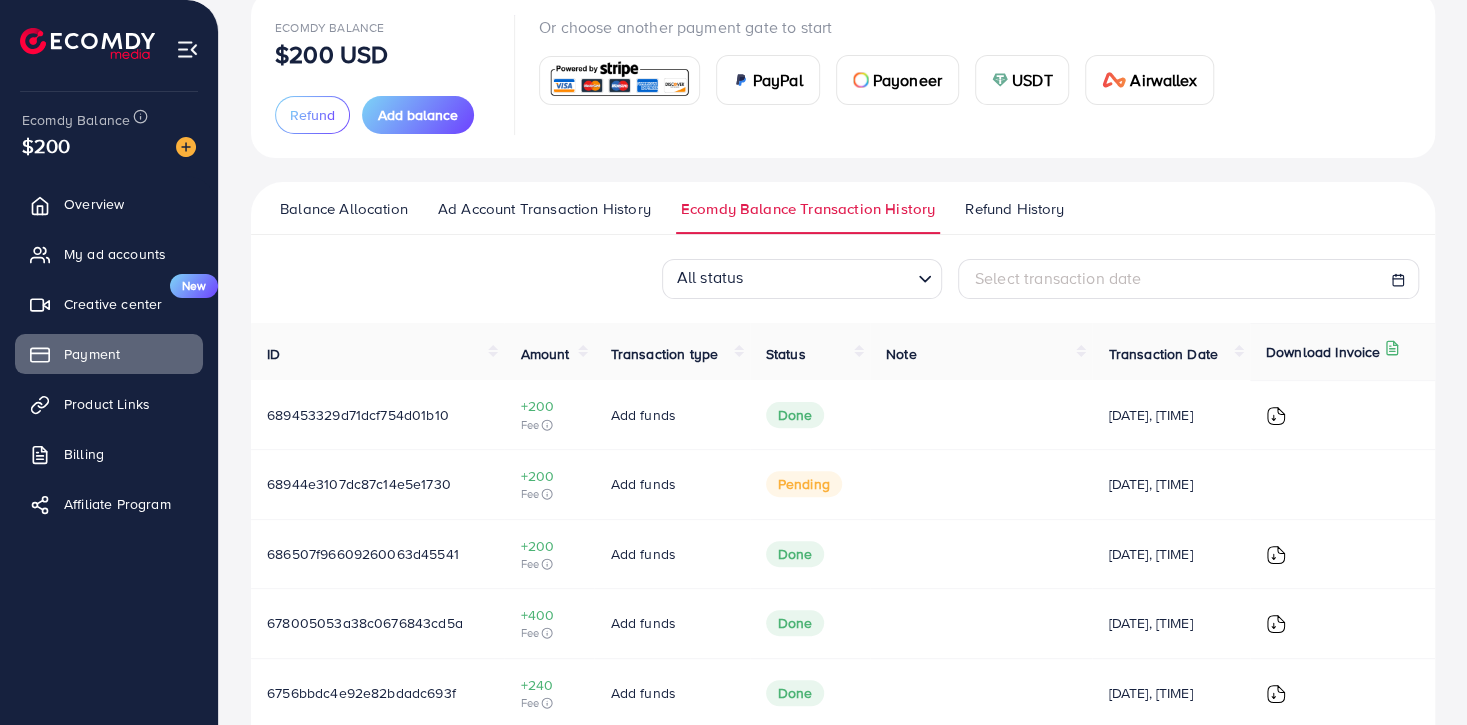 click at bounding box center [1276, 416] 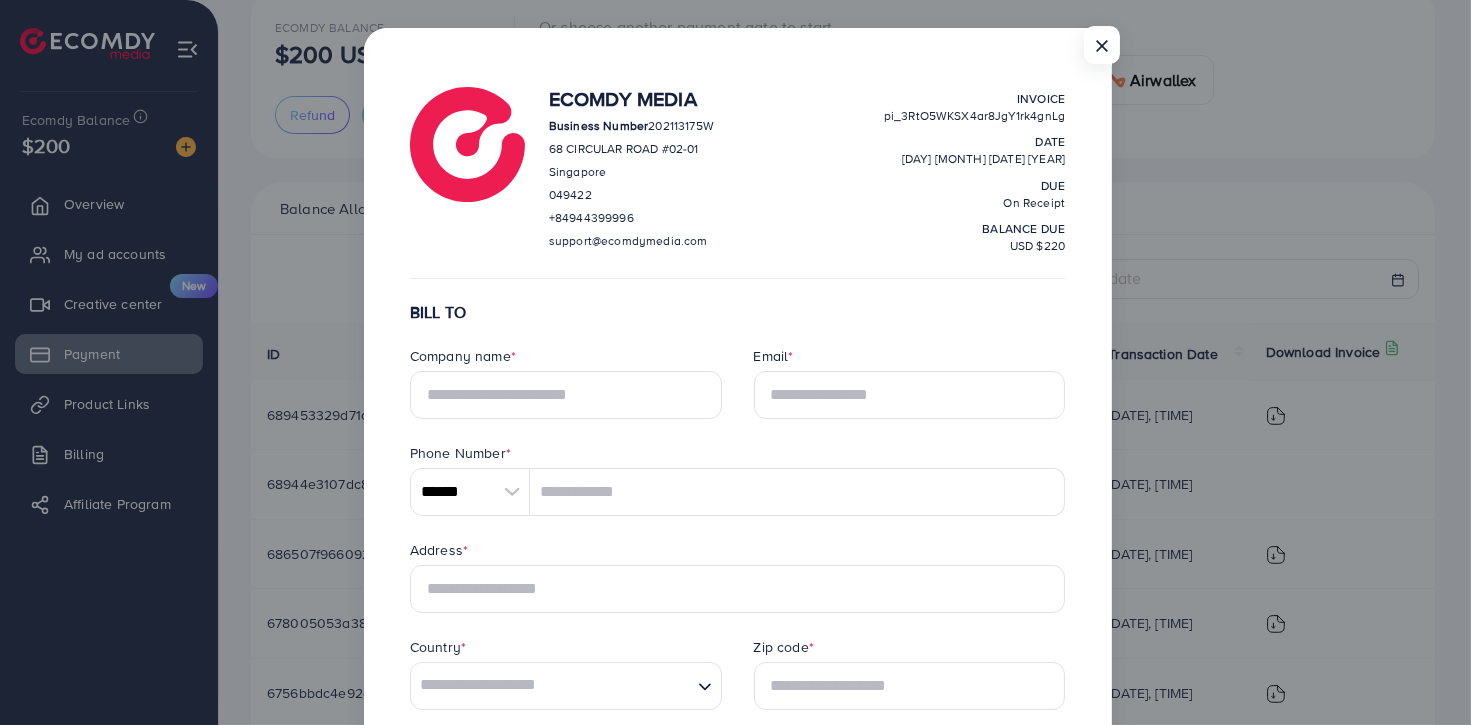scroll, scrollTop: 0, scrollLeft: 0, axis: both 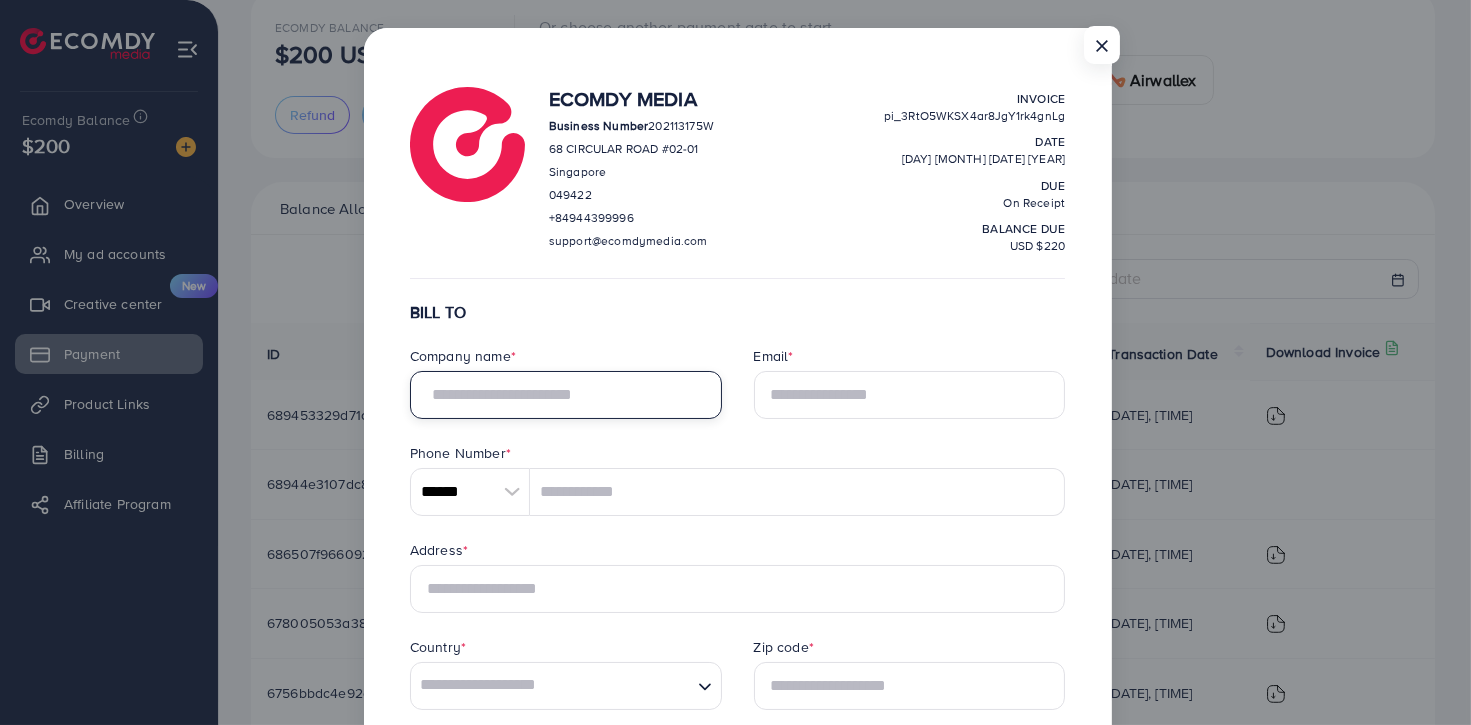 click at bounding box center [566, 395] 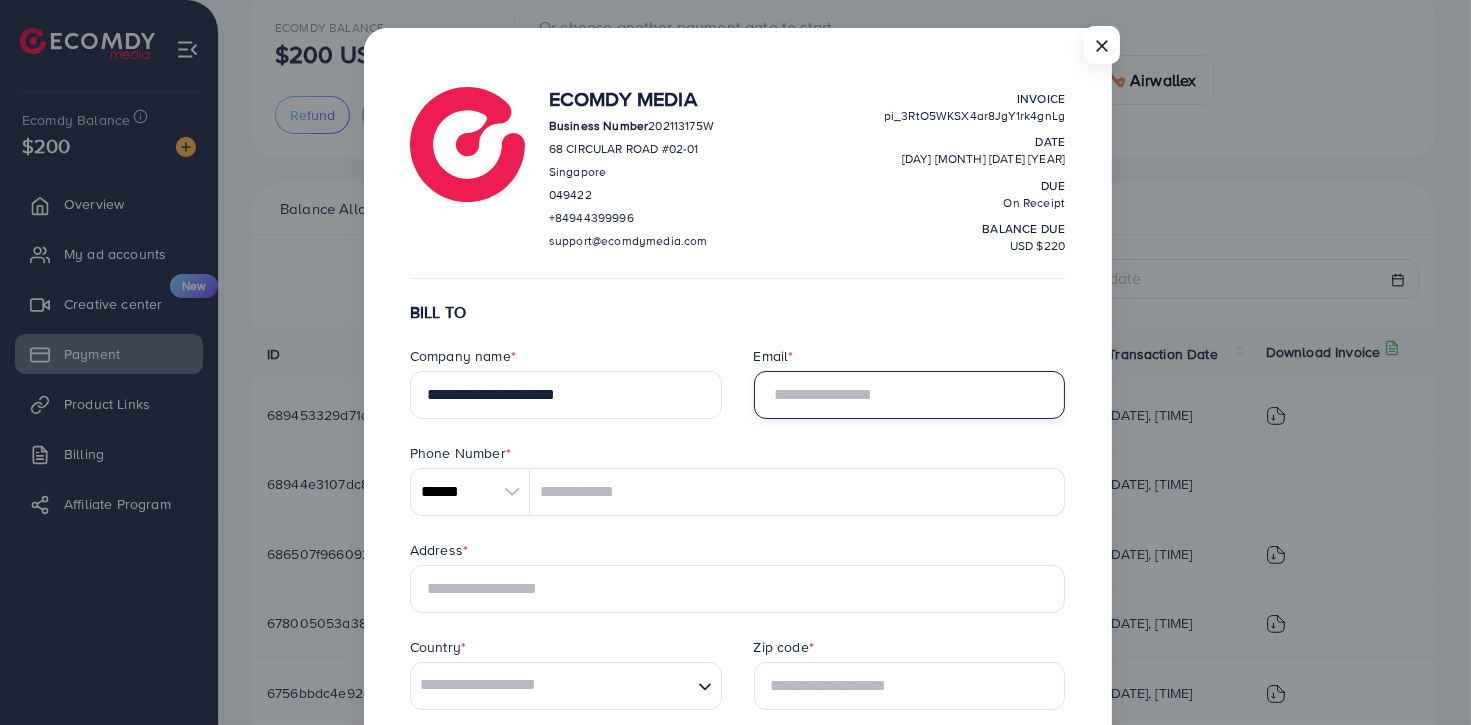 type on "**********" 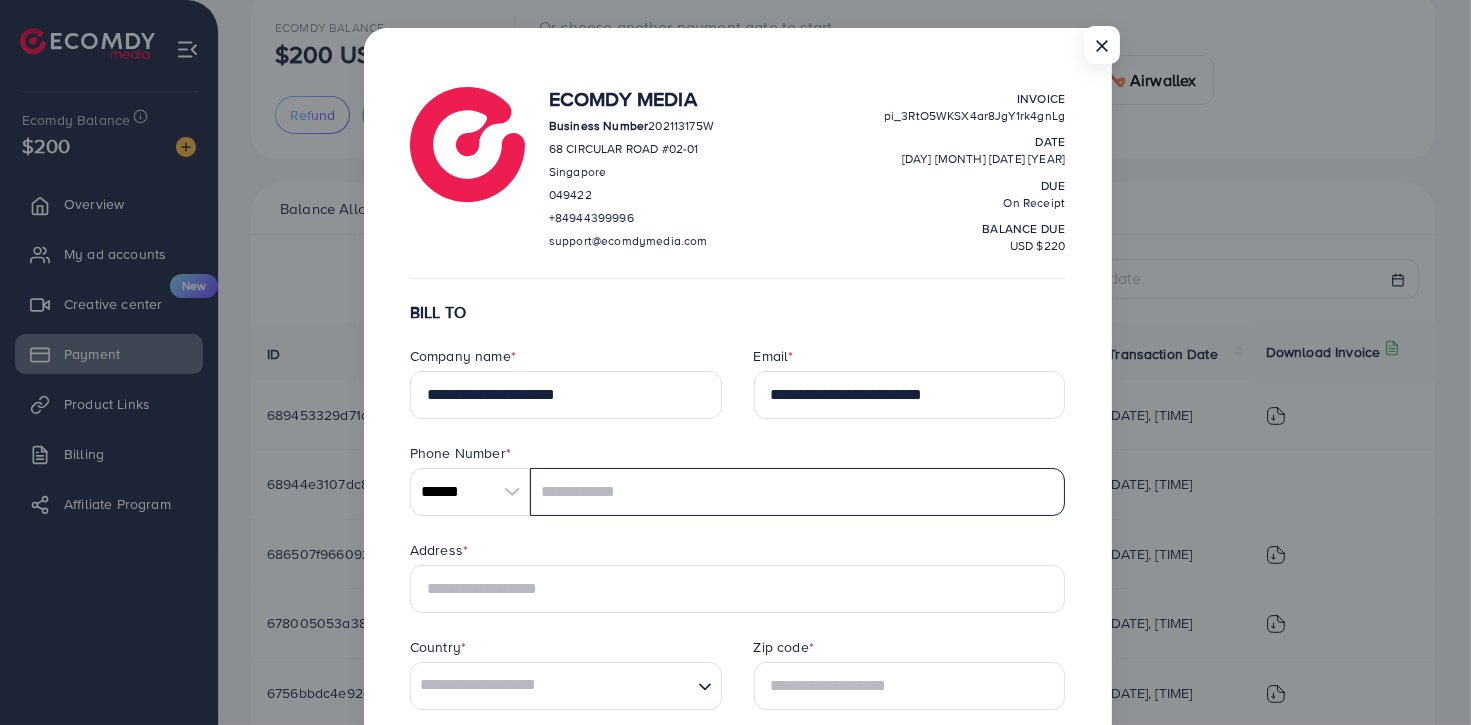 type on "**********" 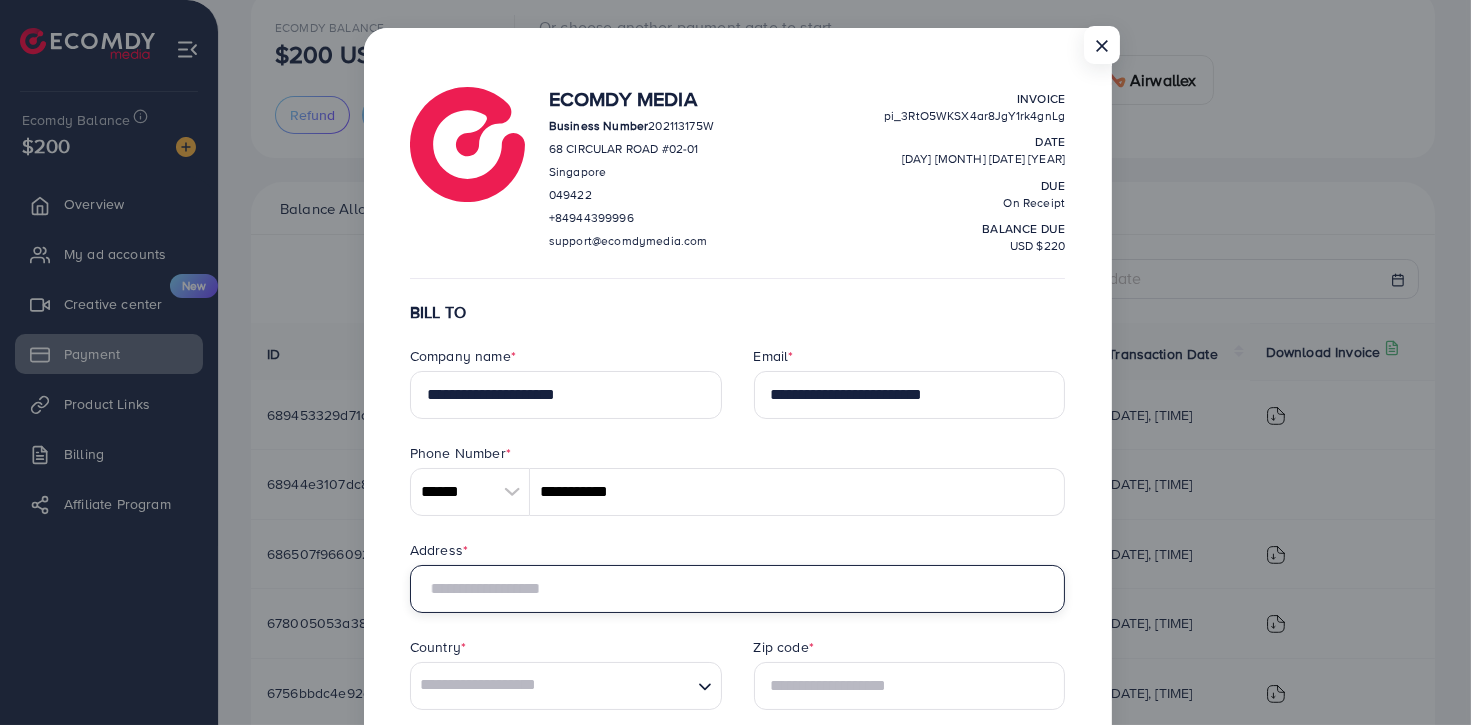 type on "**********" 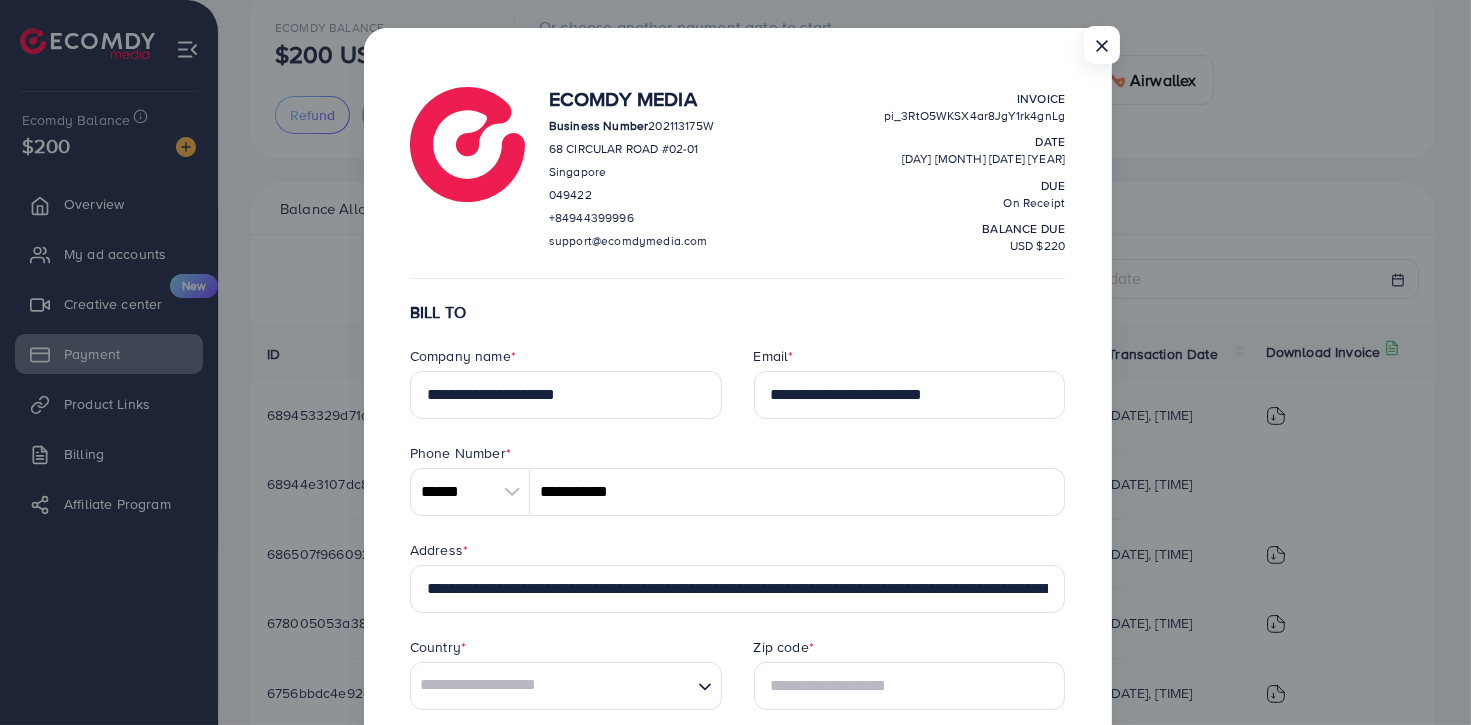 type on "********" 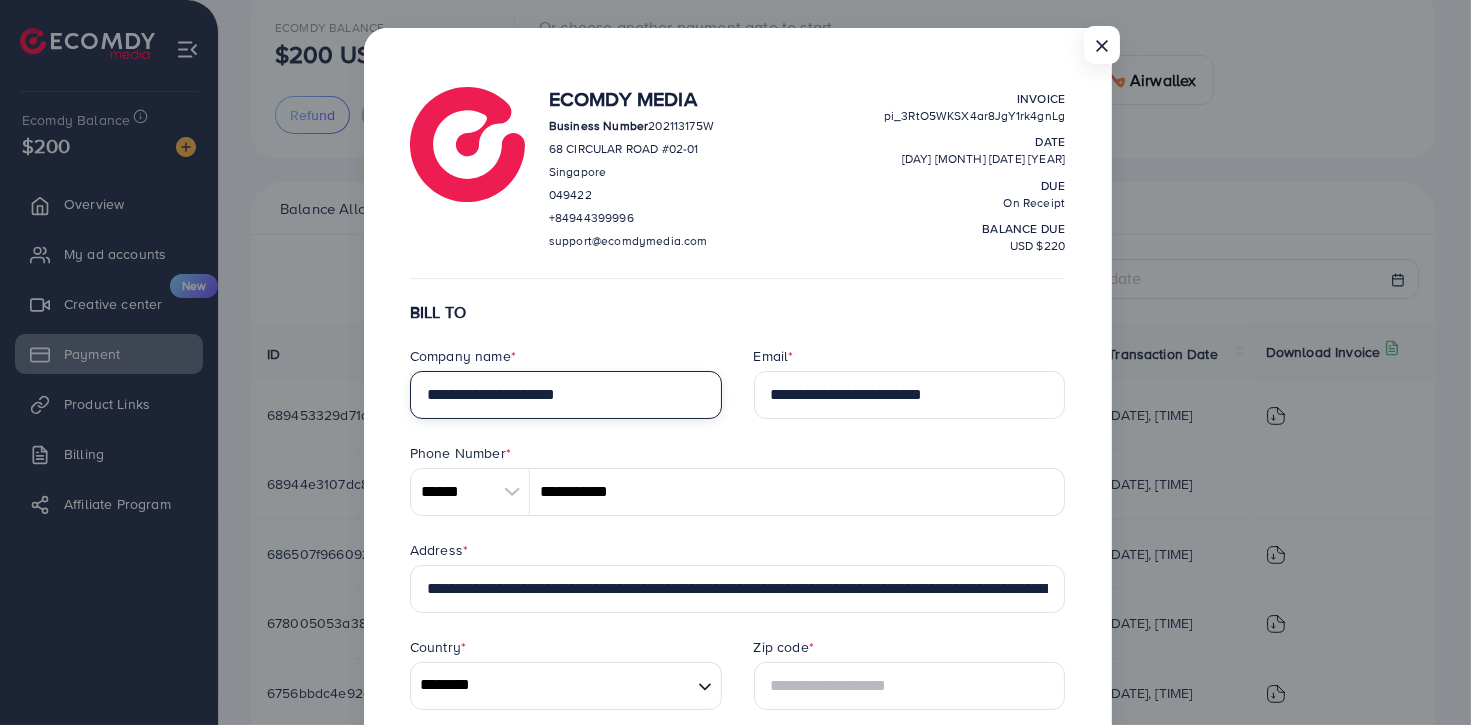 type 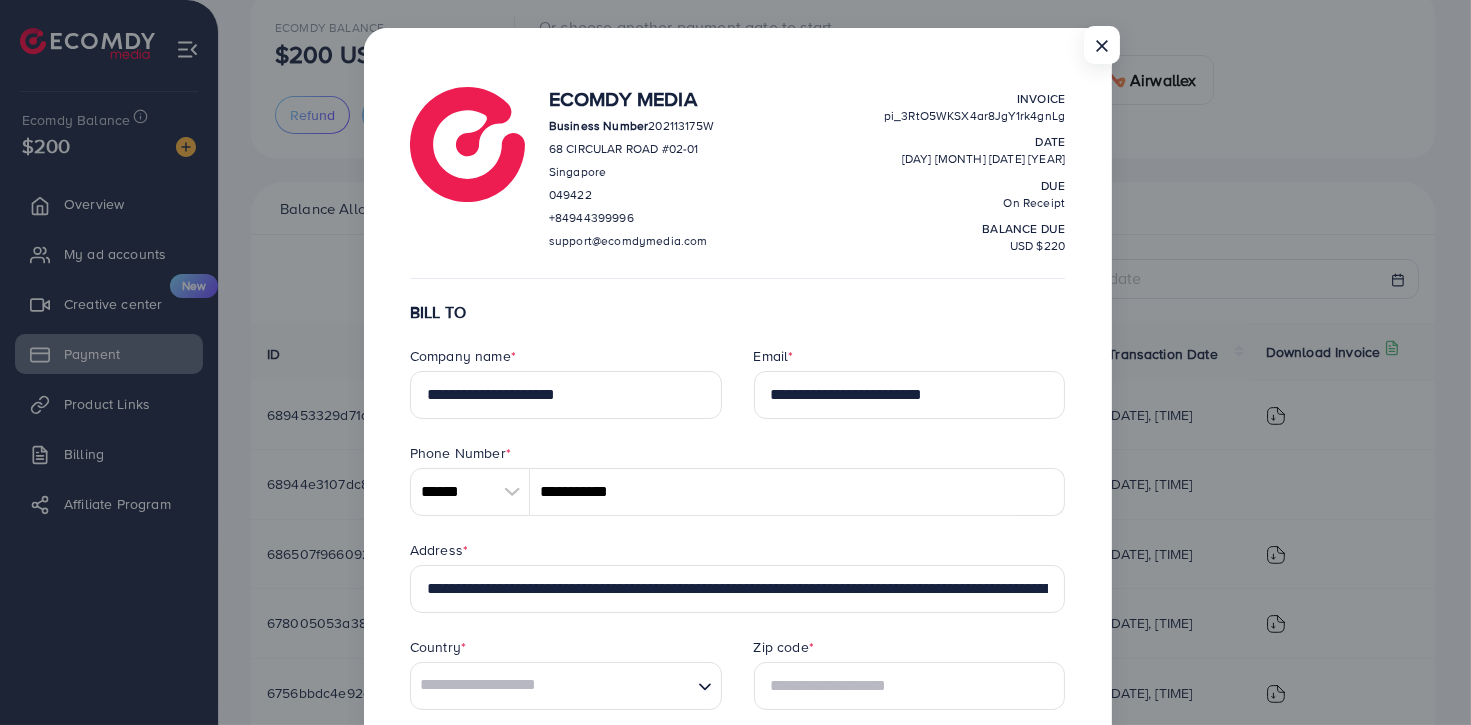 click at bounding box center [512, 492] 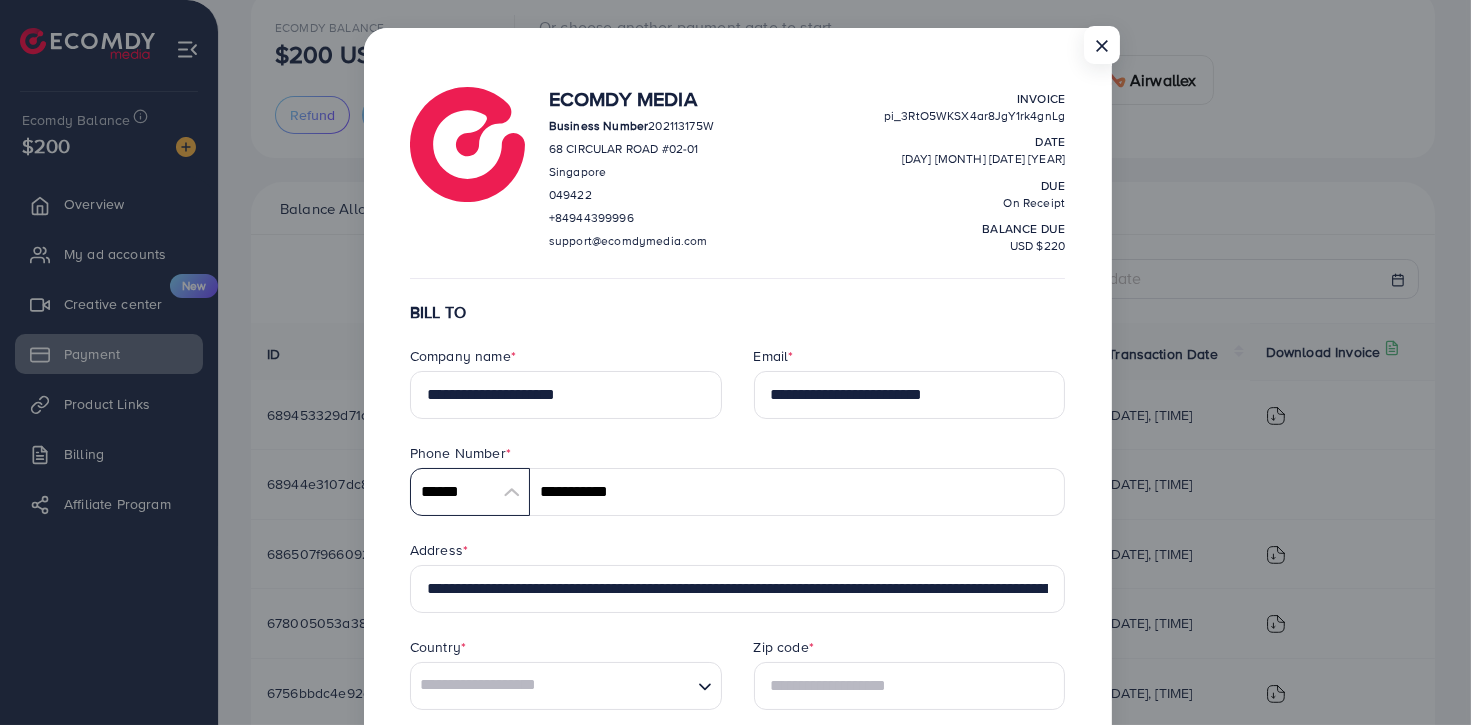 scroll, scrollTop: 9285, scrollLeft: 0, axis: vertical 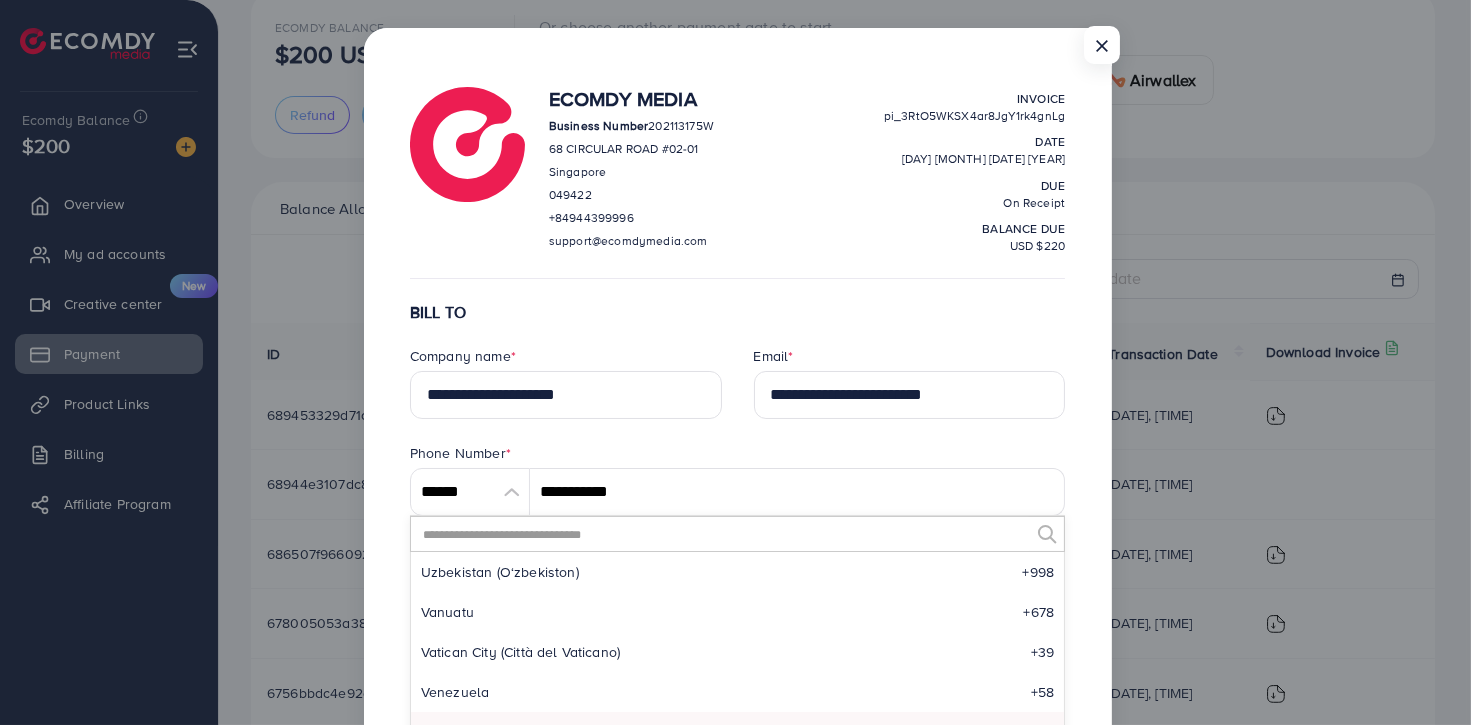 click at bounding box center (725, 534) 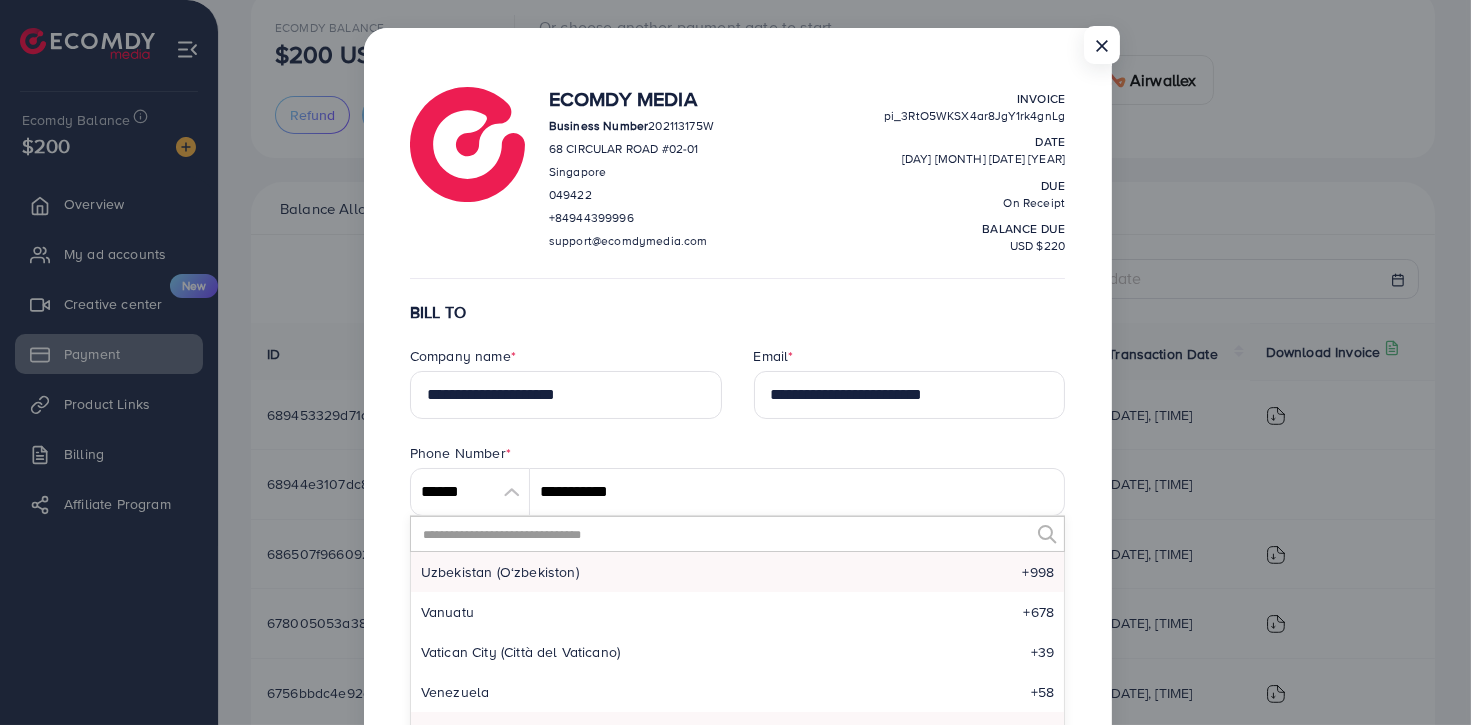 type on "********" 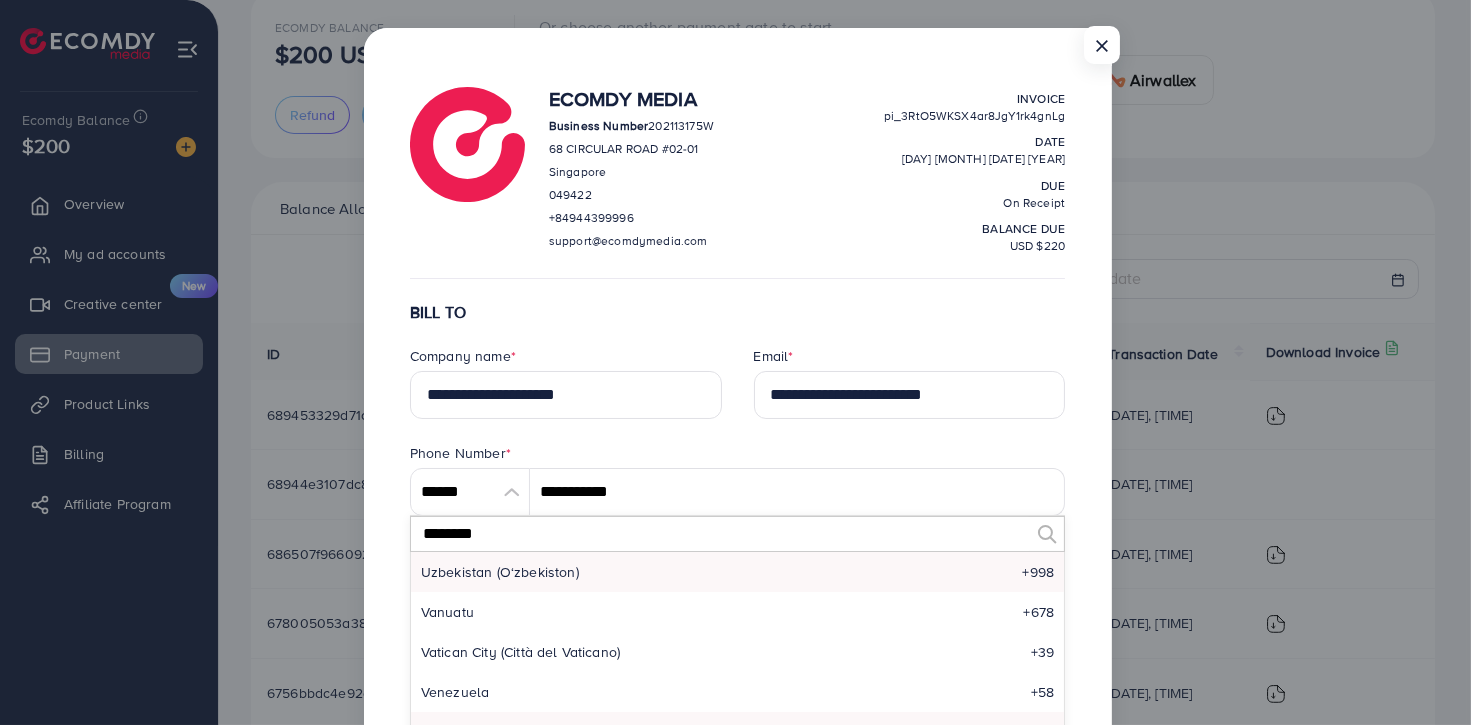 scroll, scrollTop: 0, scrollLeft: 0, axis: both 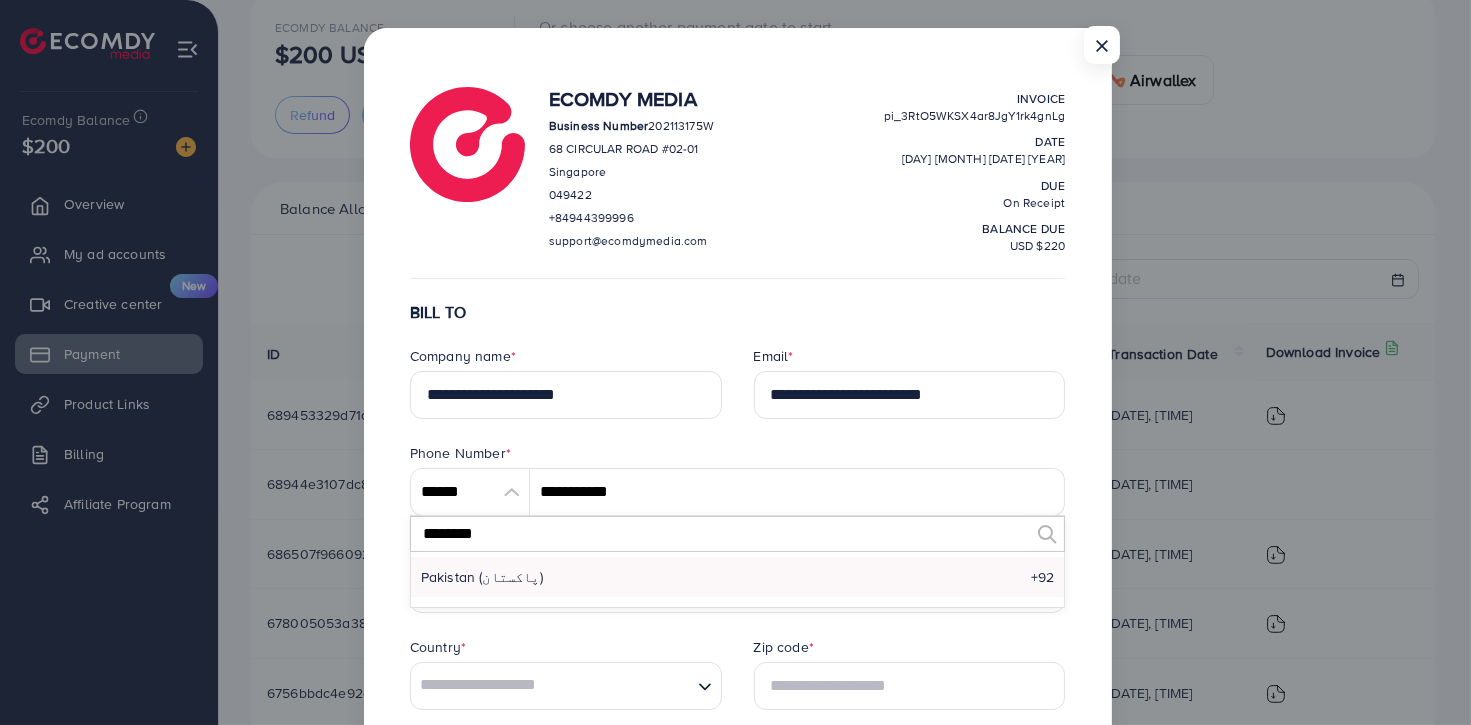 click on "[COUNTRY] [PHONE_CODE]" at bounding box center (737, 577) 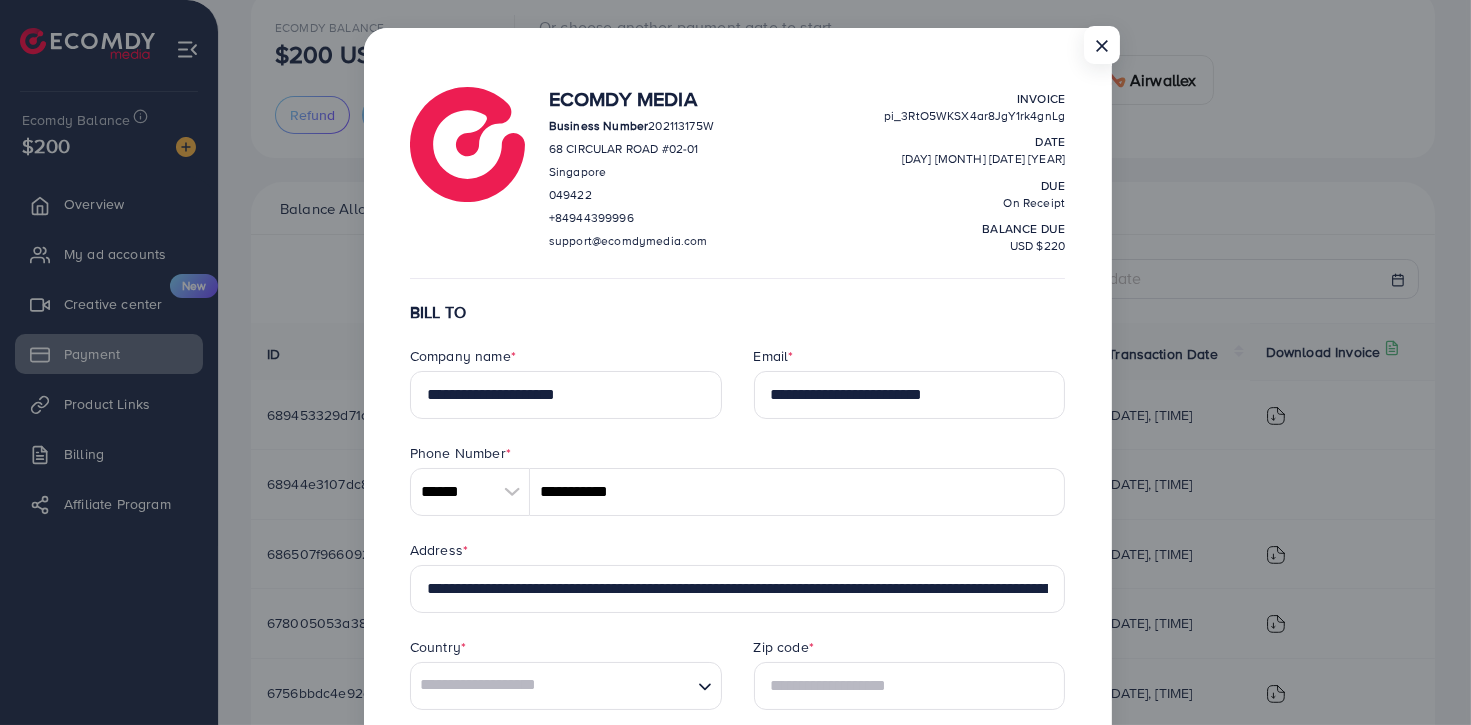 scroll, scrollTop: 266, scrollLeft: 0, axis: vertical 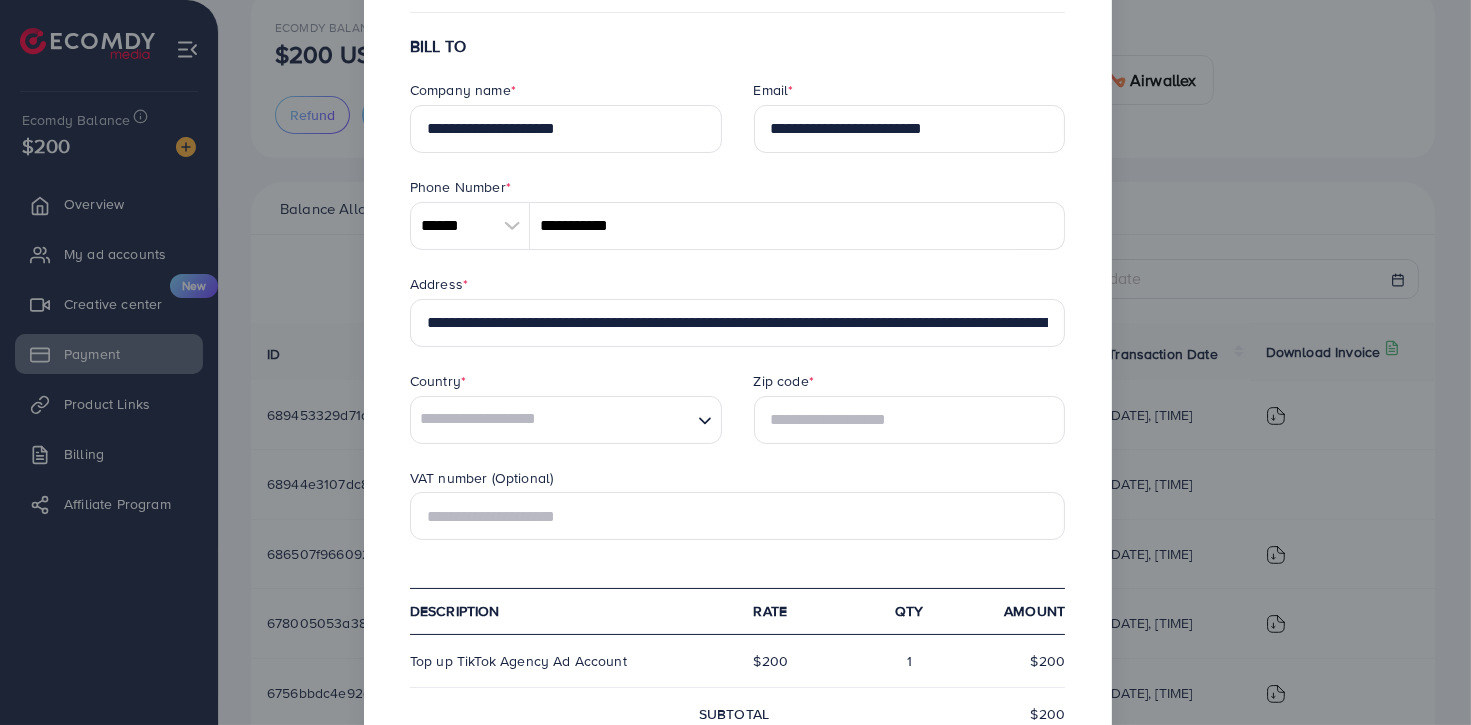 drag, startPoint x: 654, startPoint y: 429, endPoint x: 629, endPoint y: 443, distance: 28.653097 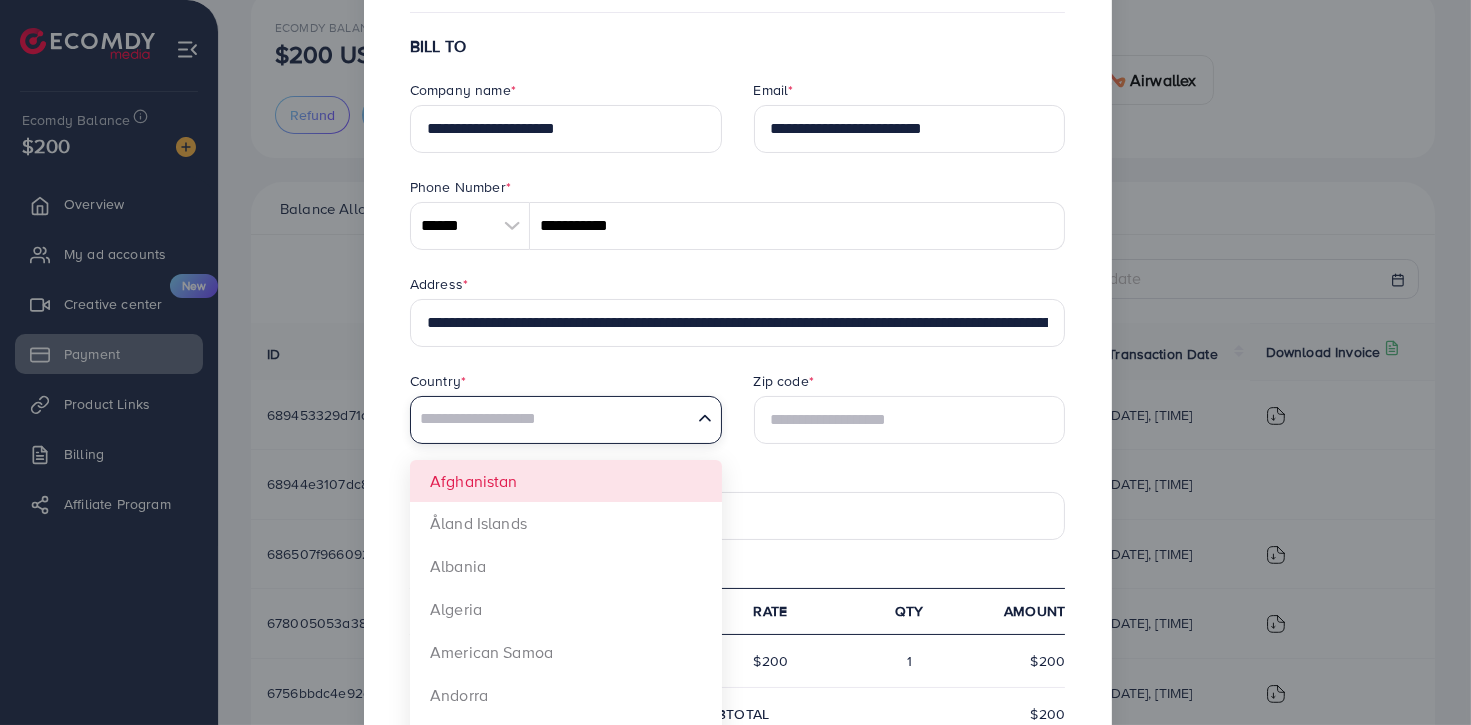type on "********" 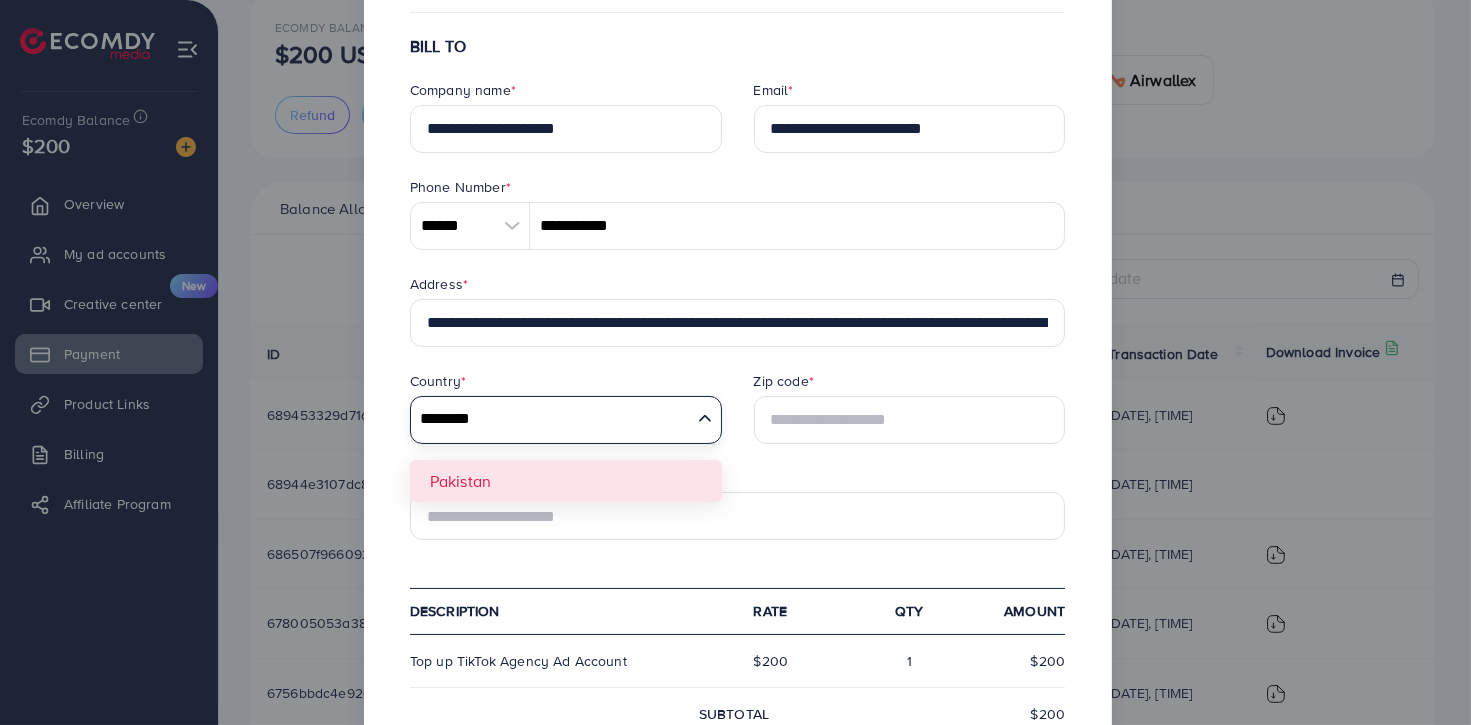 type 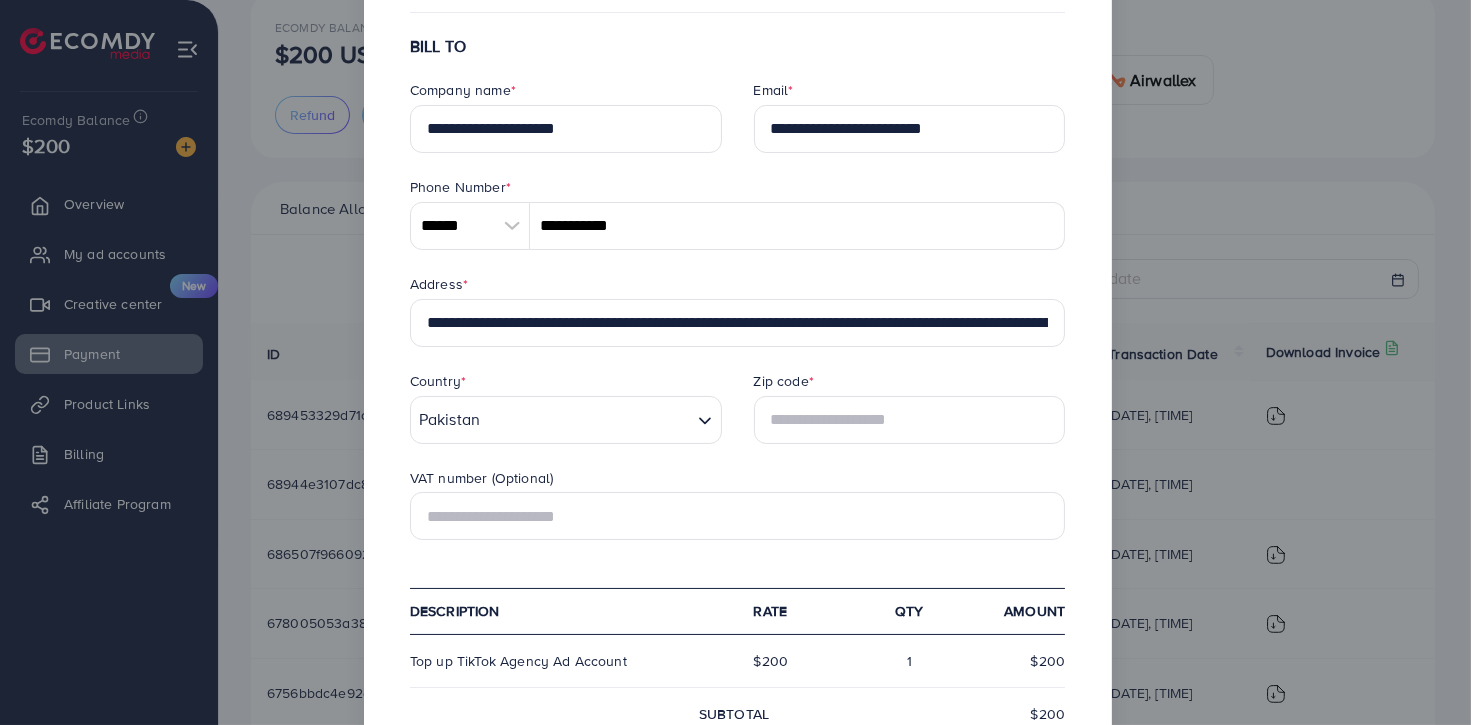 click on "**********" at bounding box center (737, 529) 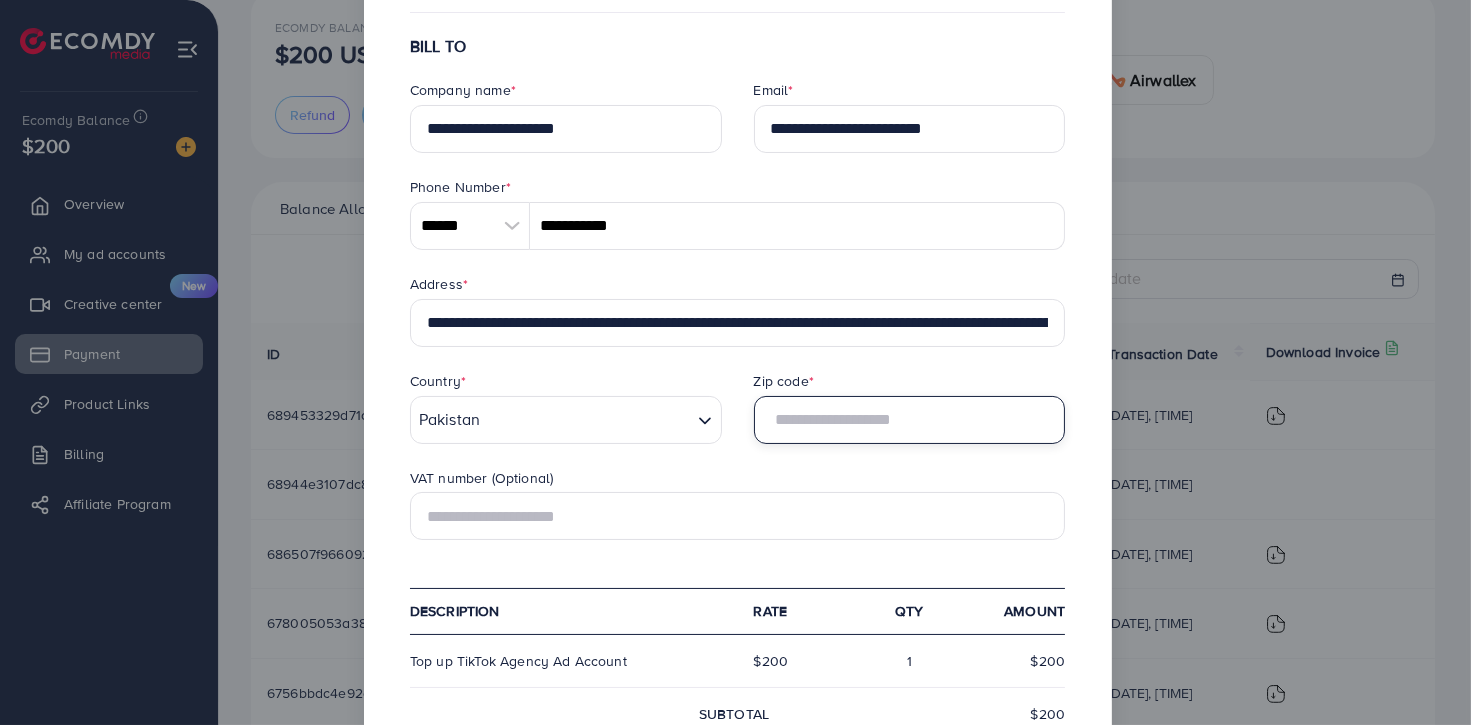 click at bounding box center [910, 420] 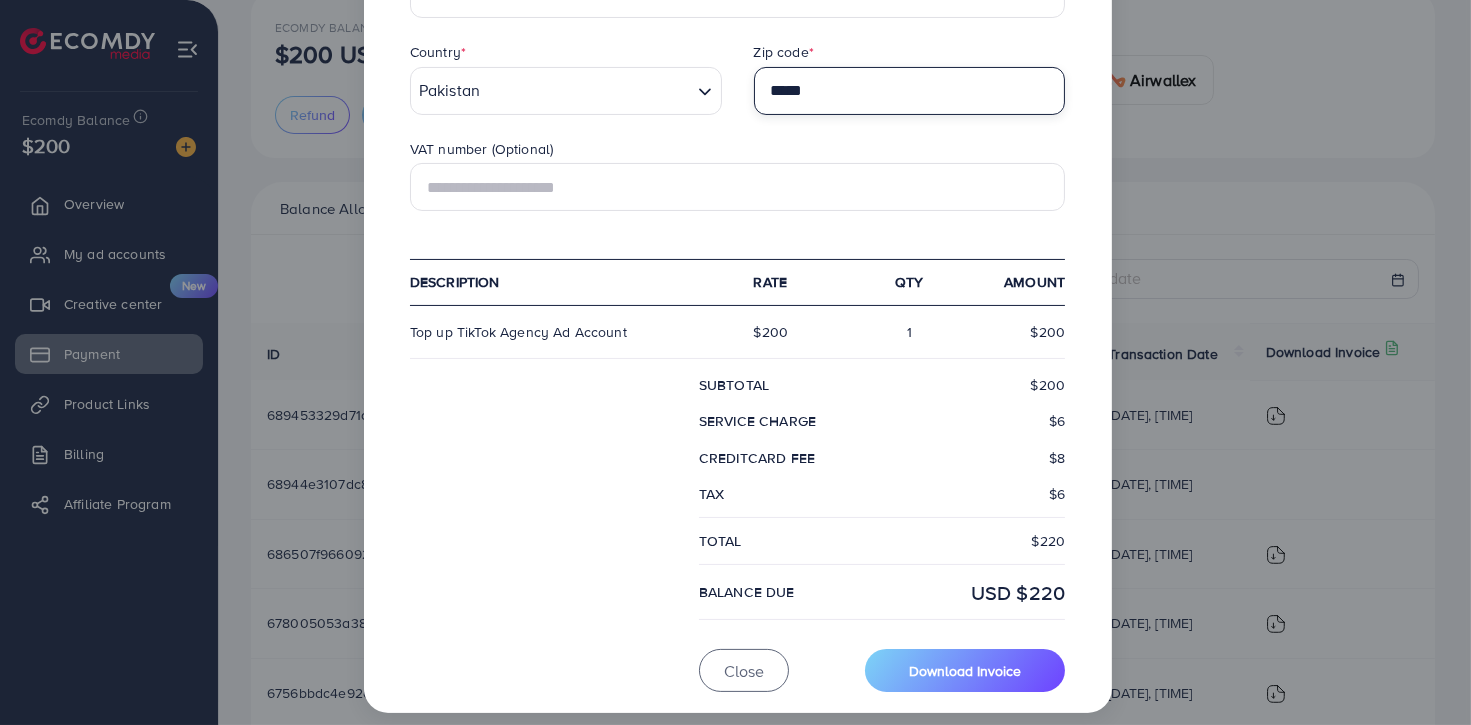 scroll, scrollTop: 609, scrollLeft: 0, axis: vertical 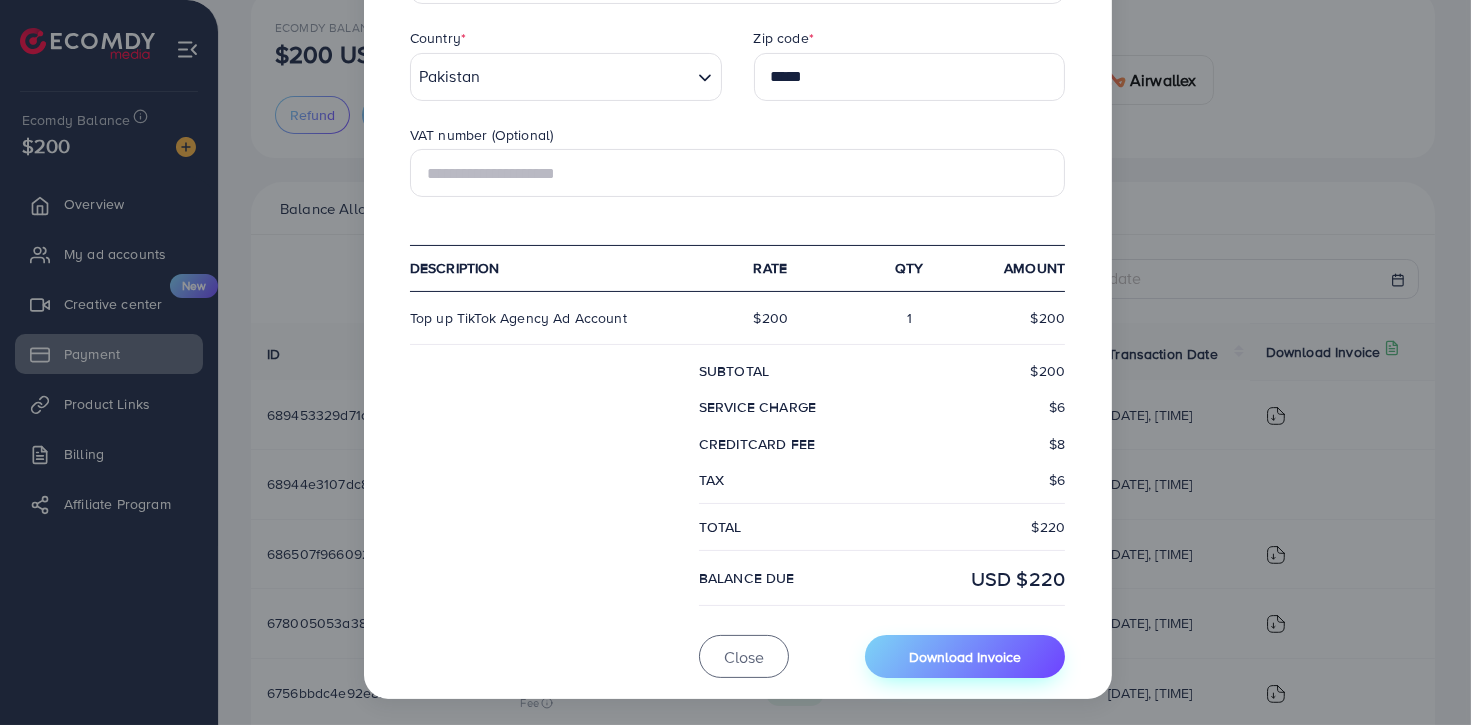 click on "Download Invoice" at bounding box center (965, 657) 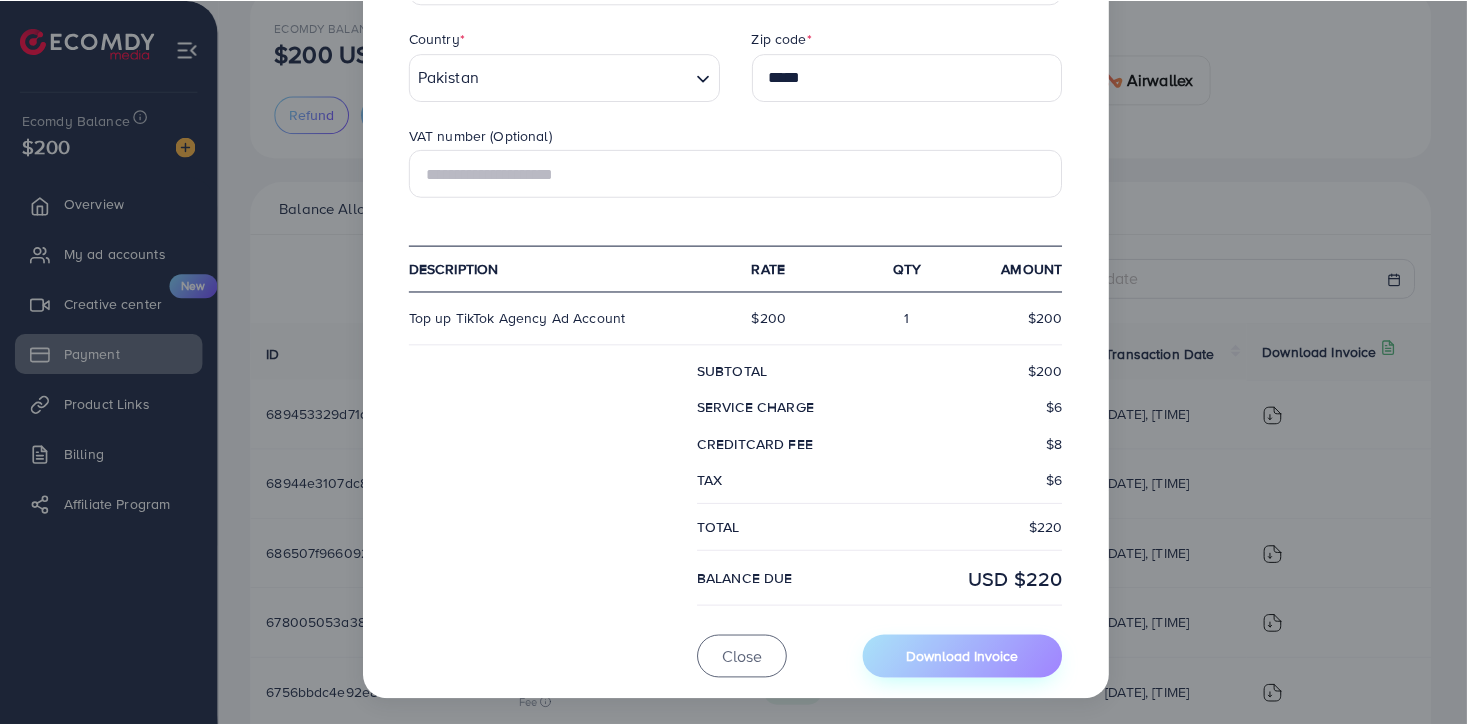 scroll, scrollTop: 0, scrollLeft: 0, axis: both 